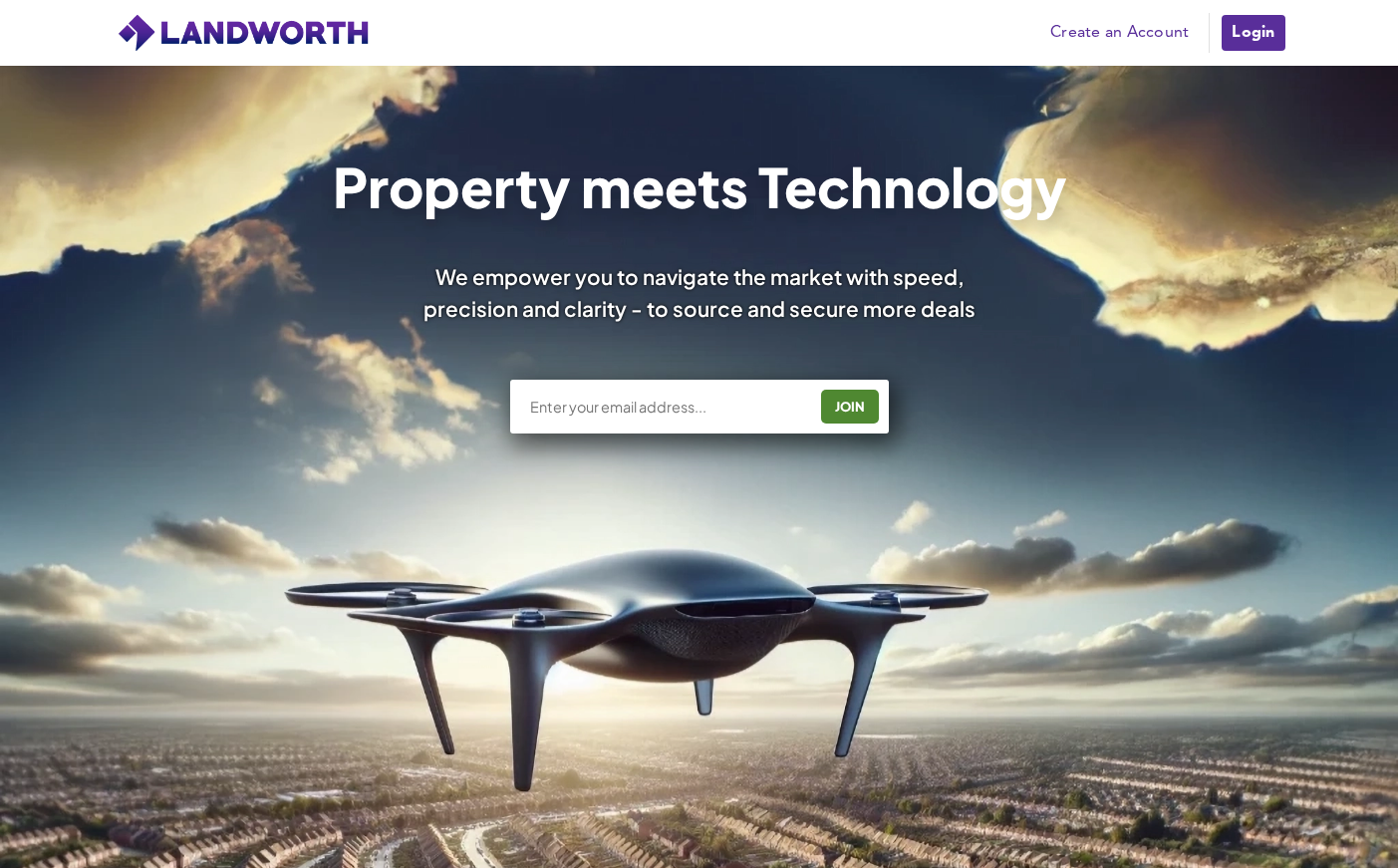 scroll, scrollTop: 39, scrollLeft: 0, axis: vertical 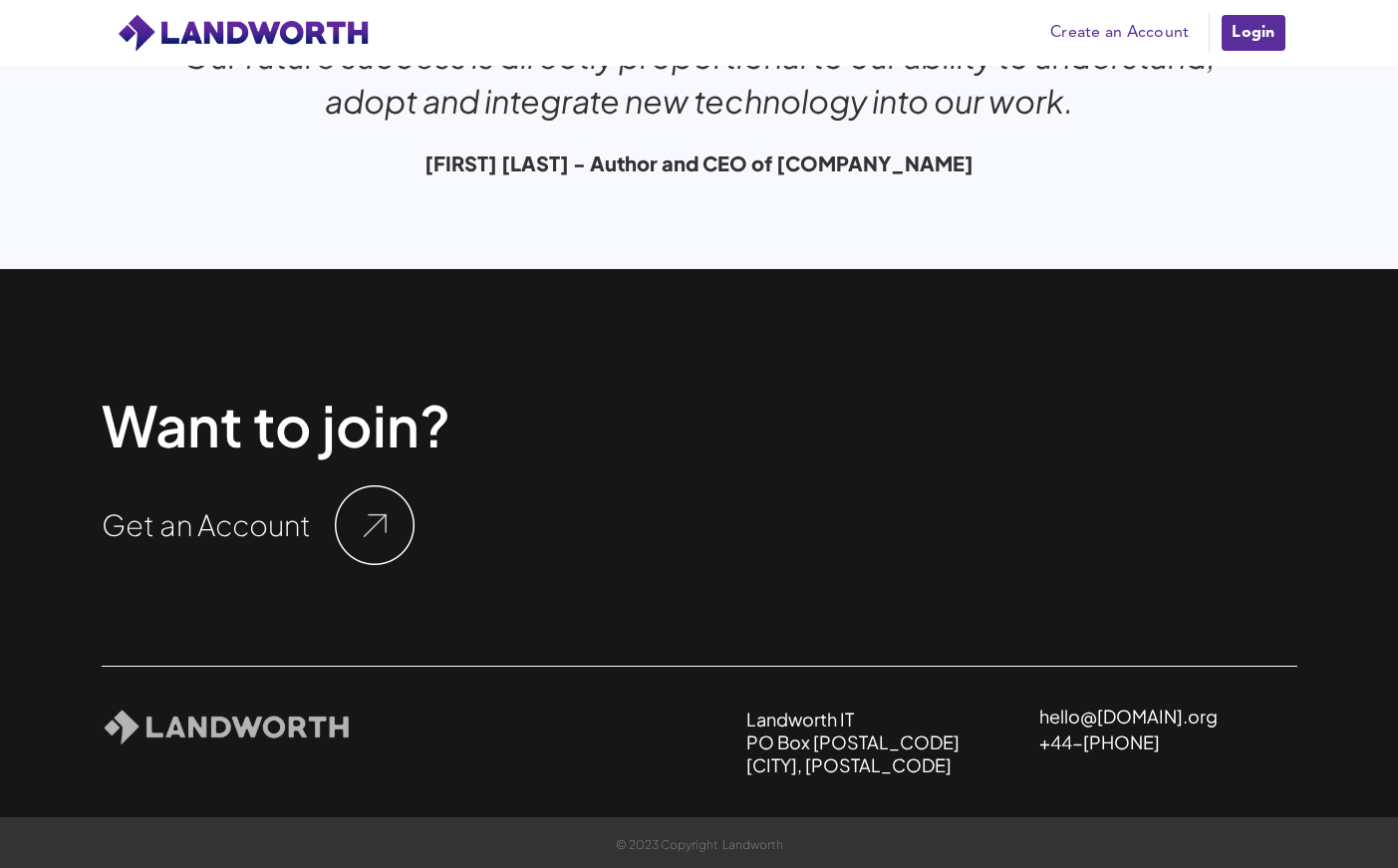 click at bounding box center [375, 525] 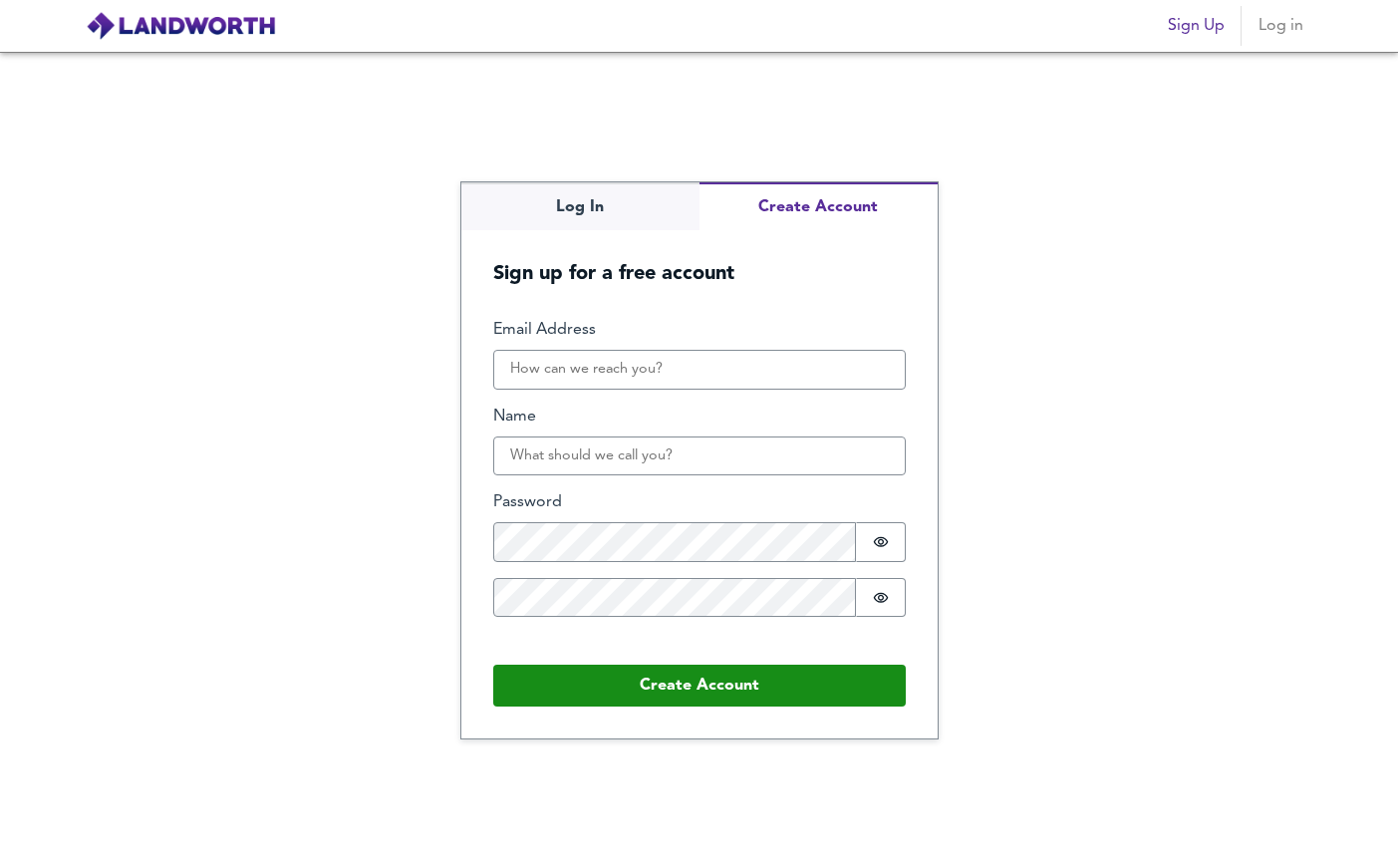 scroll, scrollTop: 0, scrollLeft: 0, axis: both 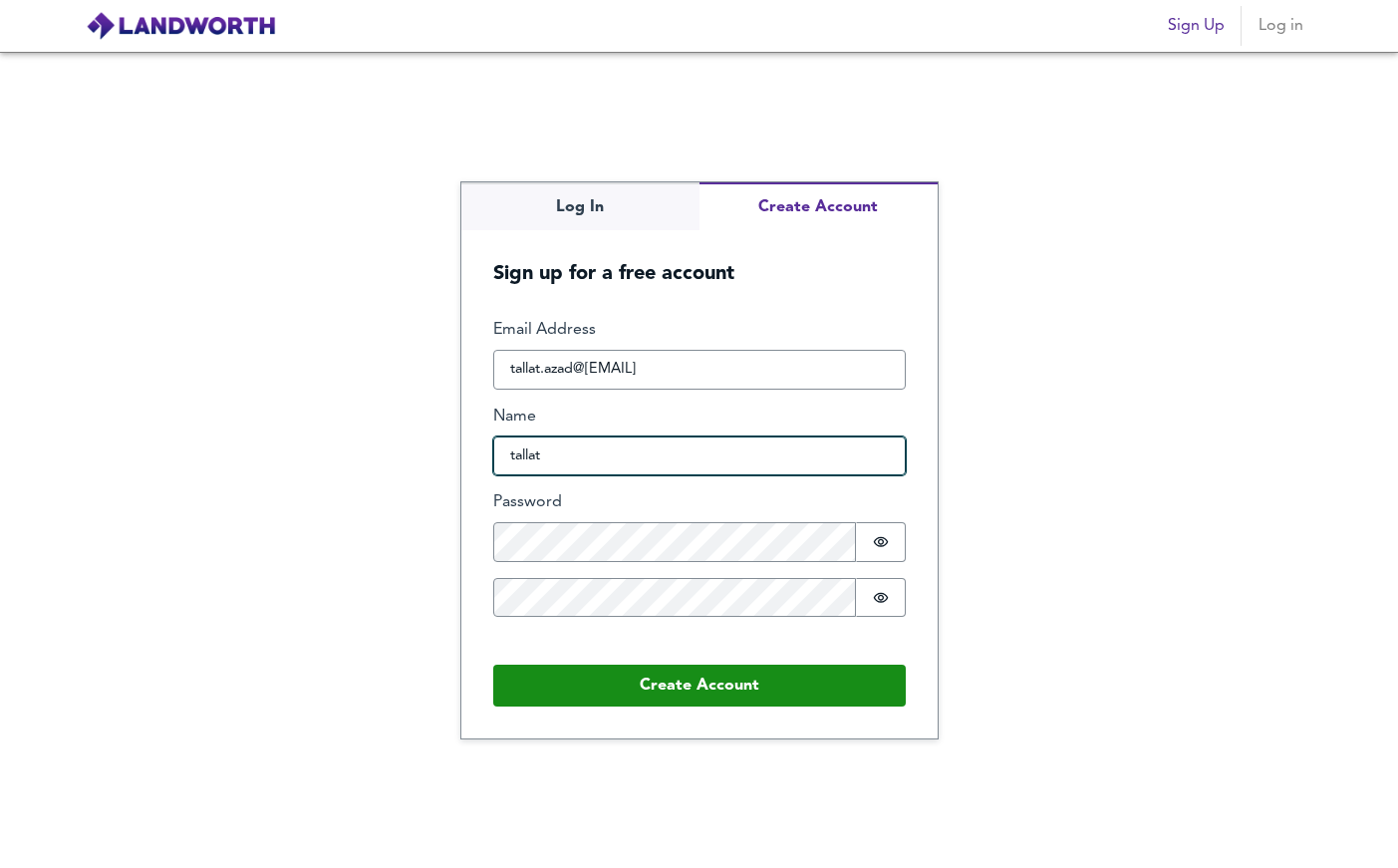 type on "tallat" 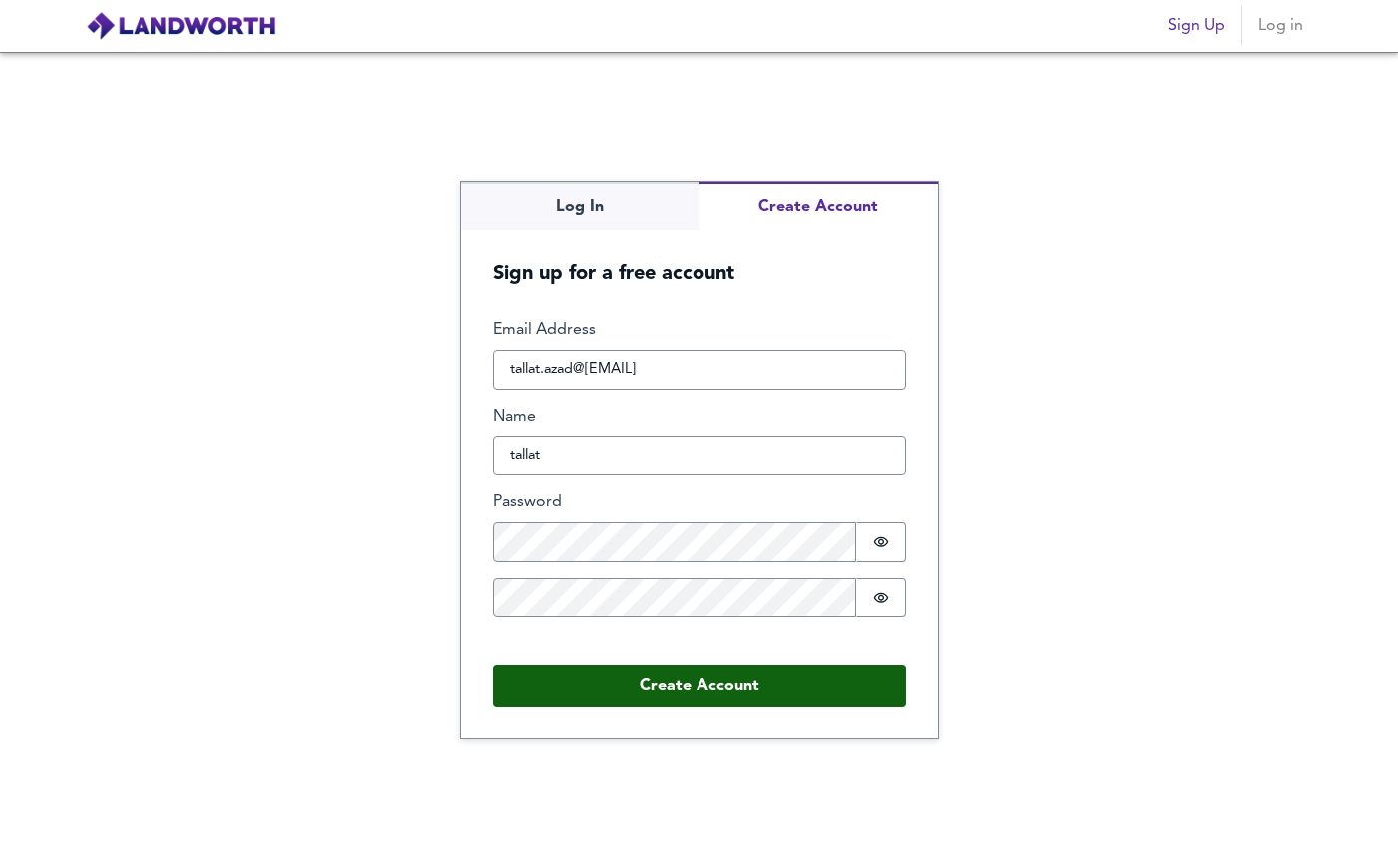 click on "Create Account" at bounding box center (699, 686) 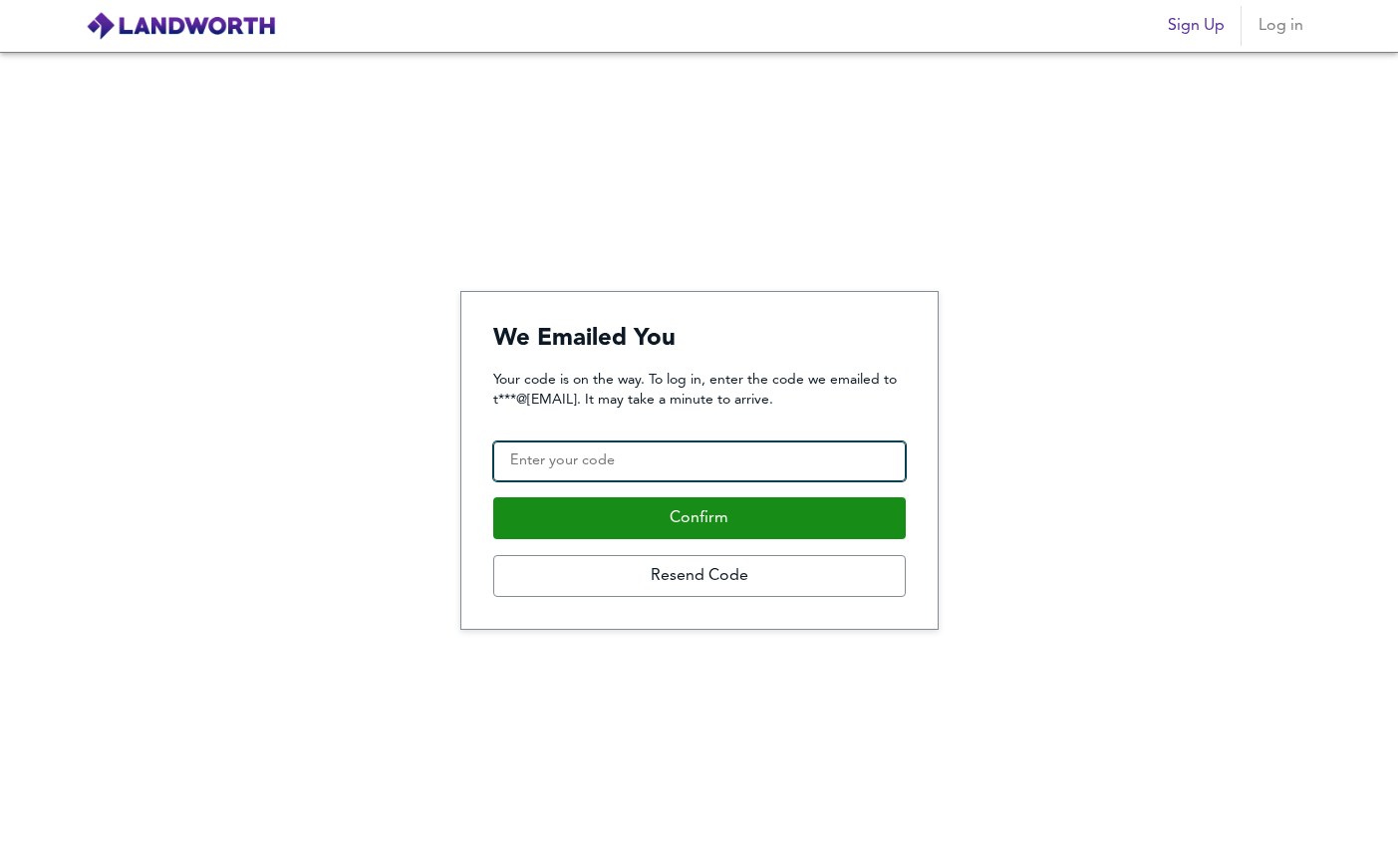 click on "Confirmation Code" at bounding box center [699, 461] 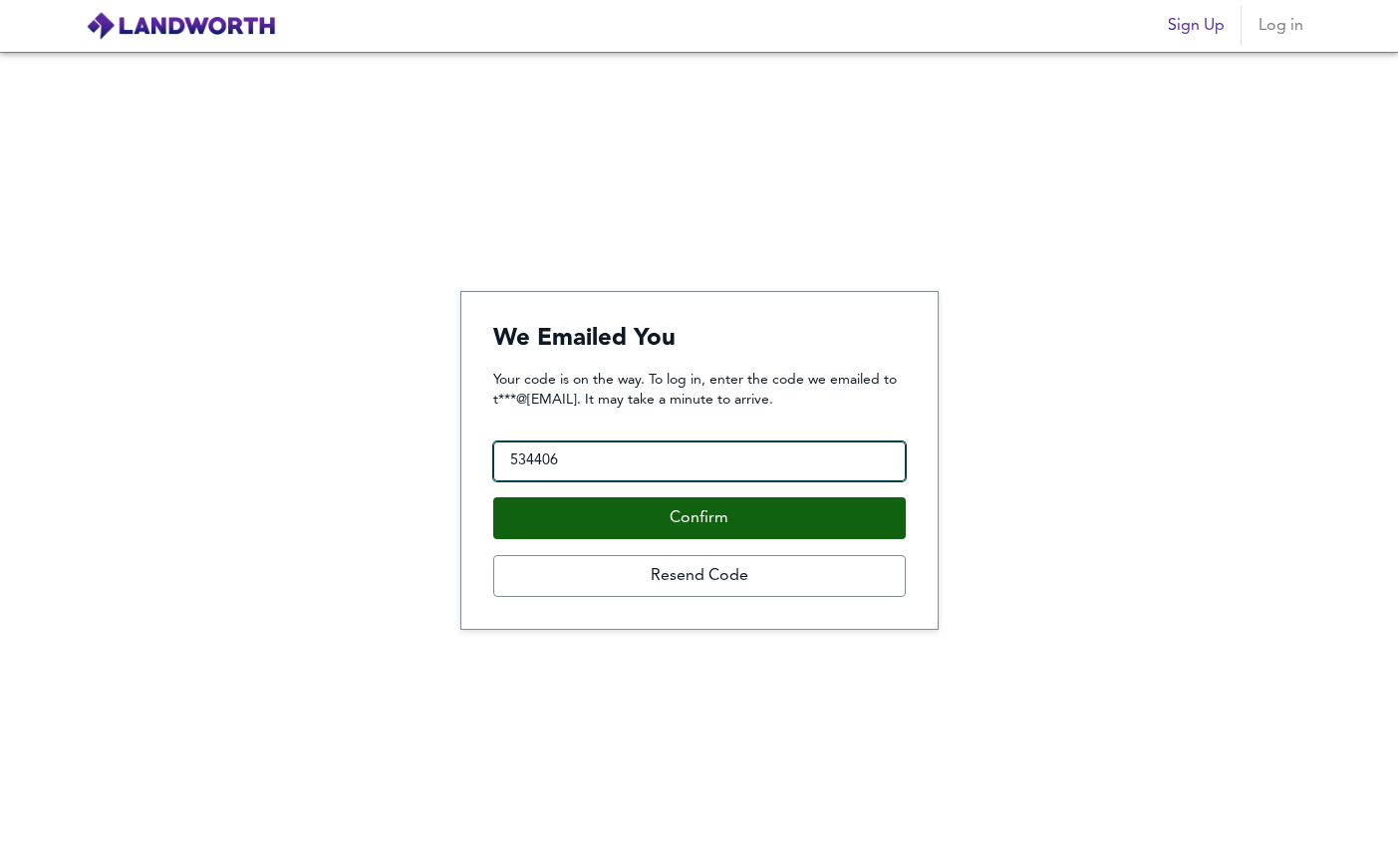 type on "534406" 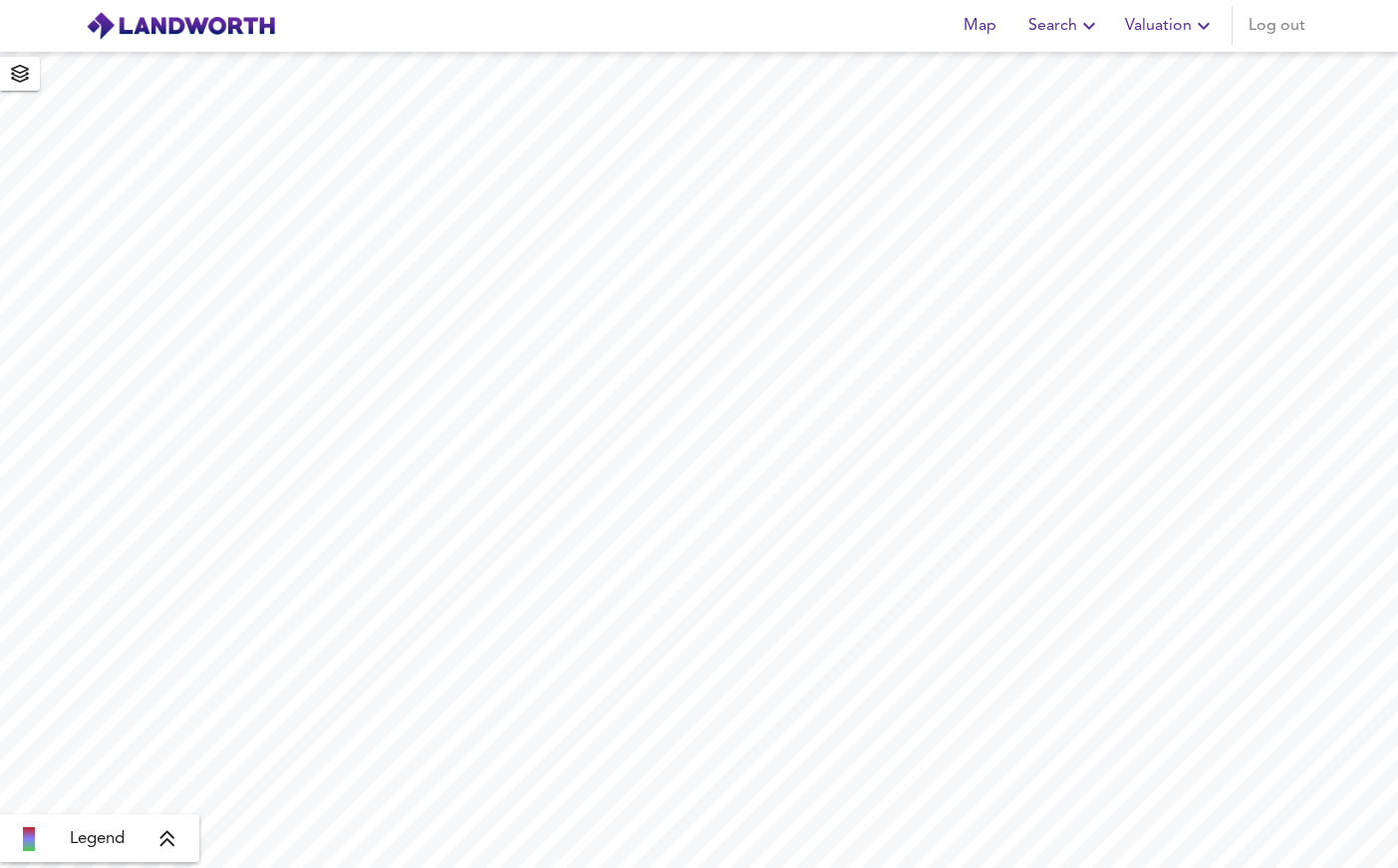 scroll, scrollTop: 0, scrollLeft: 0, axis: both 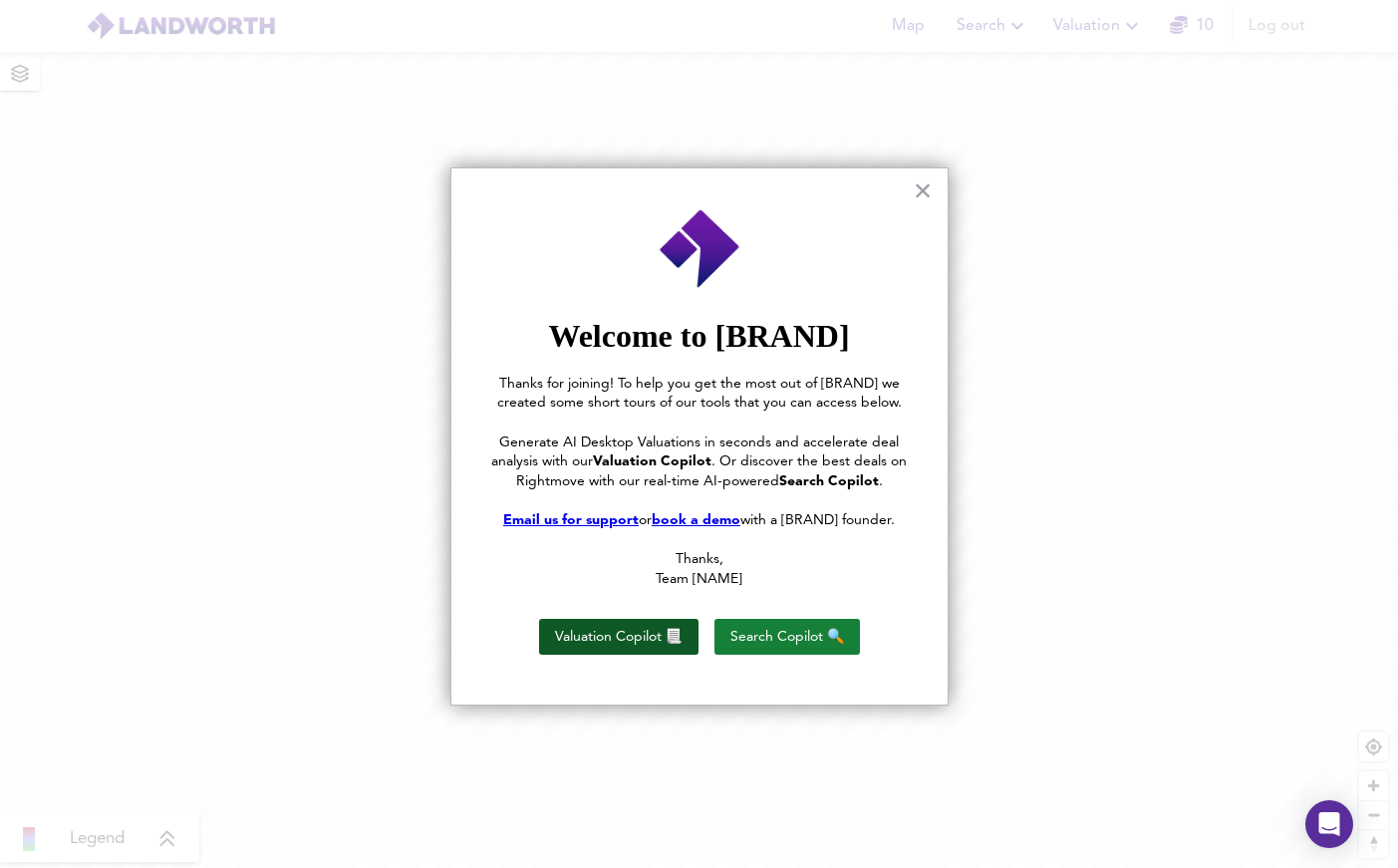 click on "Valuation Copilot 📃" at bounding box center [619, 637] 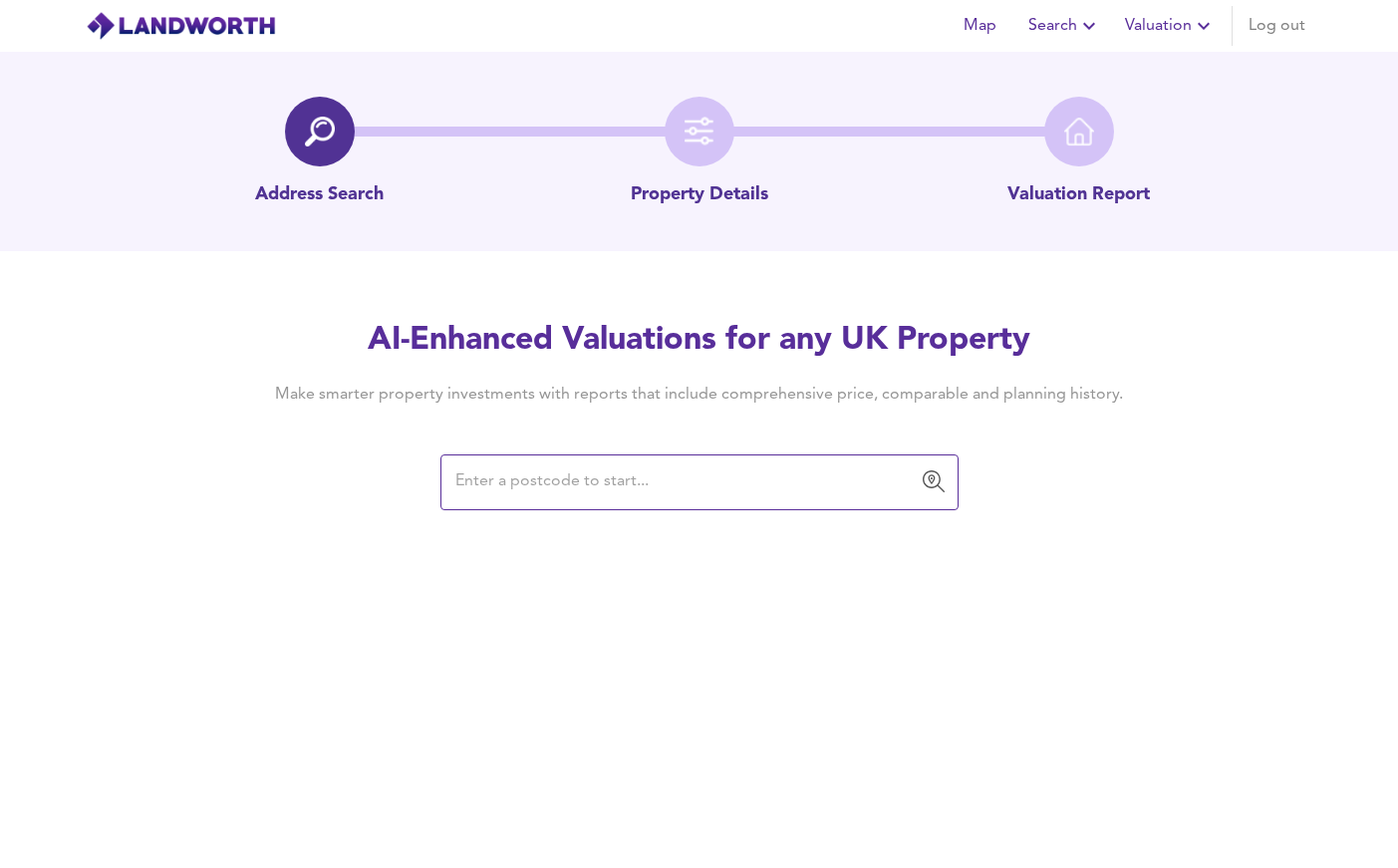 scroll, scrollTop: 0, scrollLeft: 0, axis: both 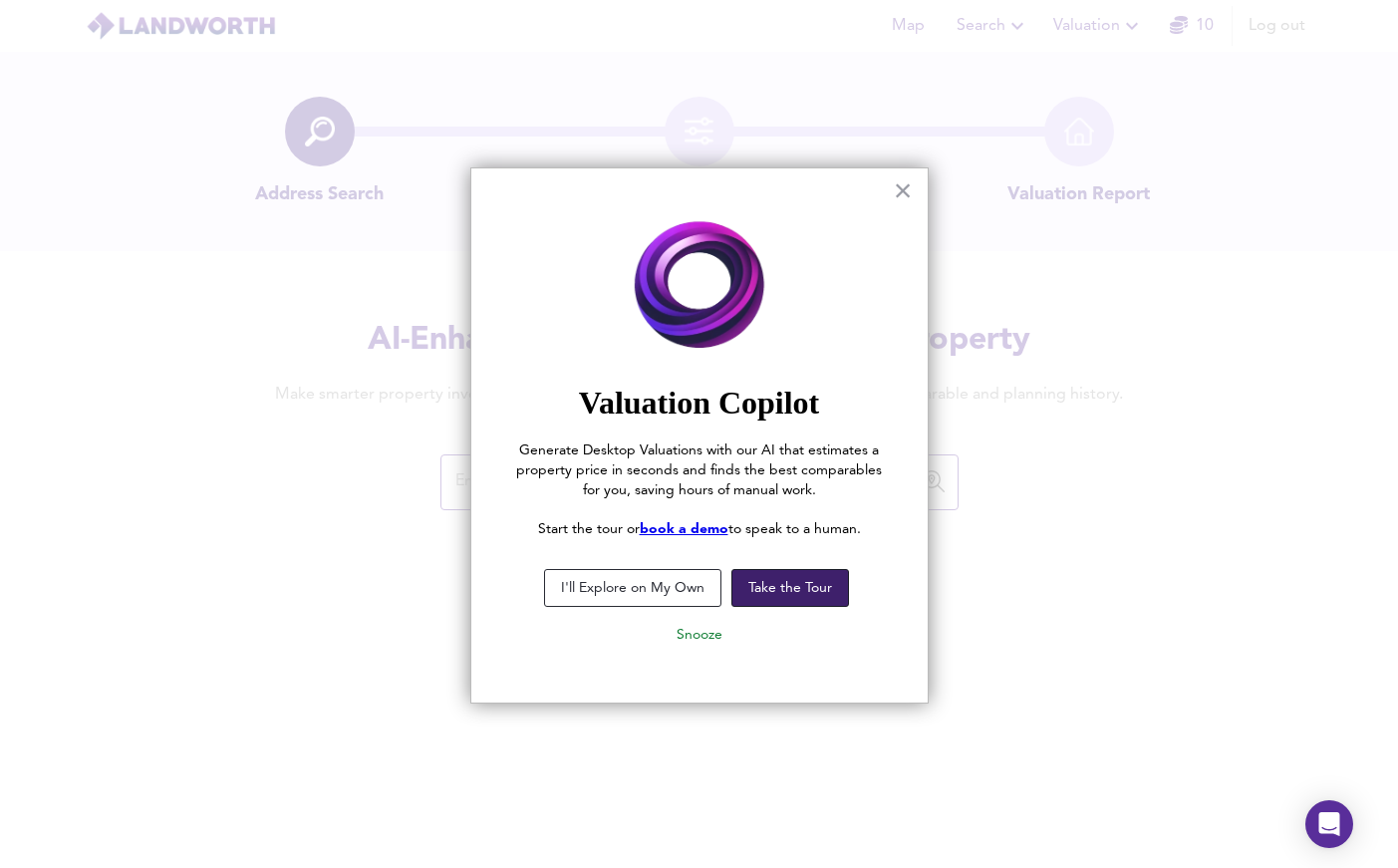 click on "Take the Tour" at bounding box center [790, 588] 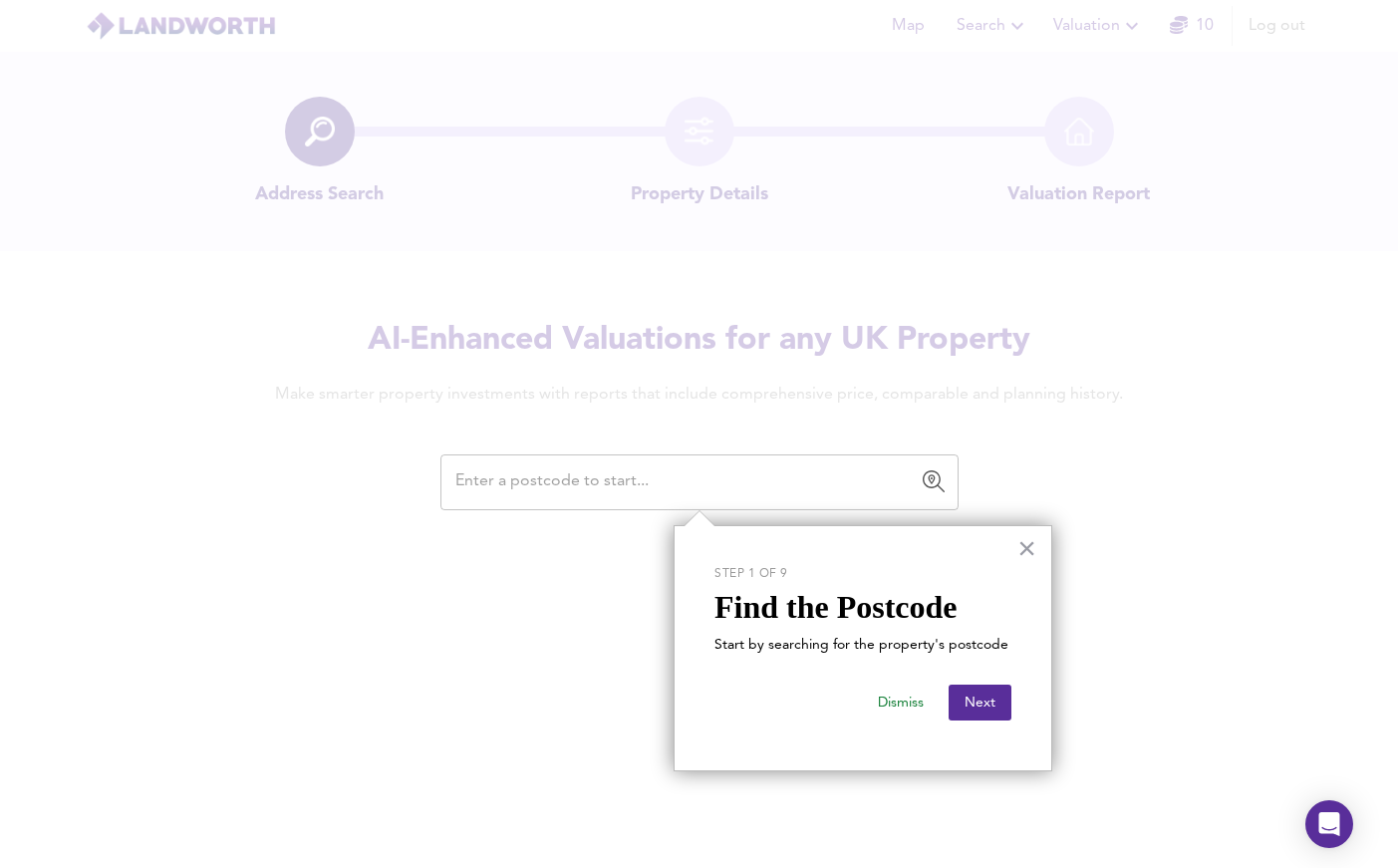 click at bounding box center [685, 482] 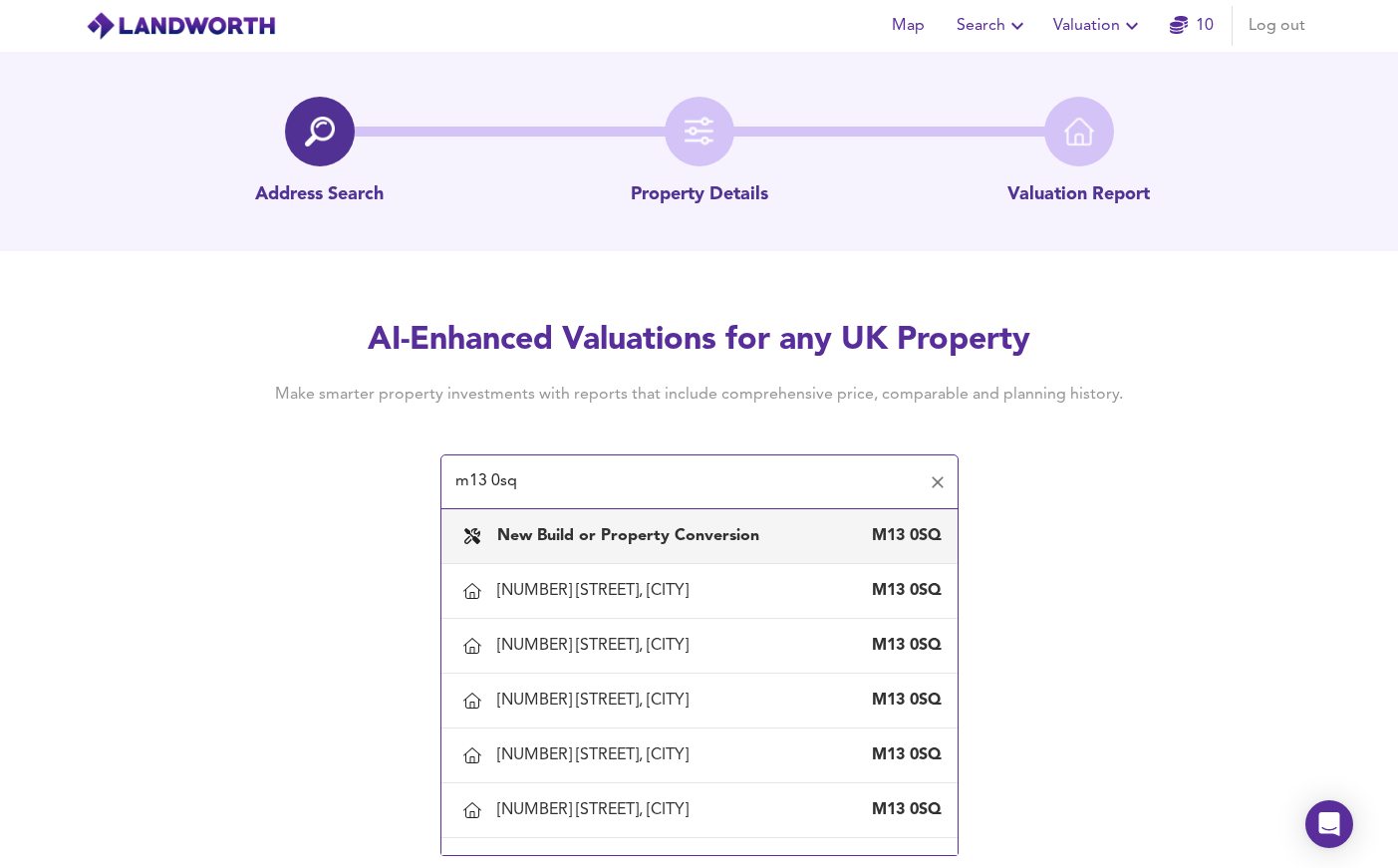 type on "m13 0sq" 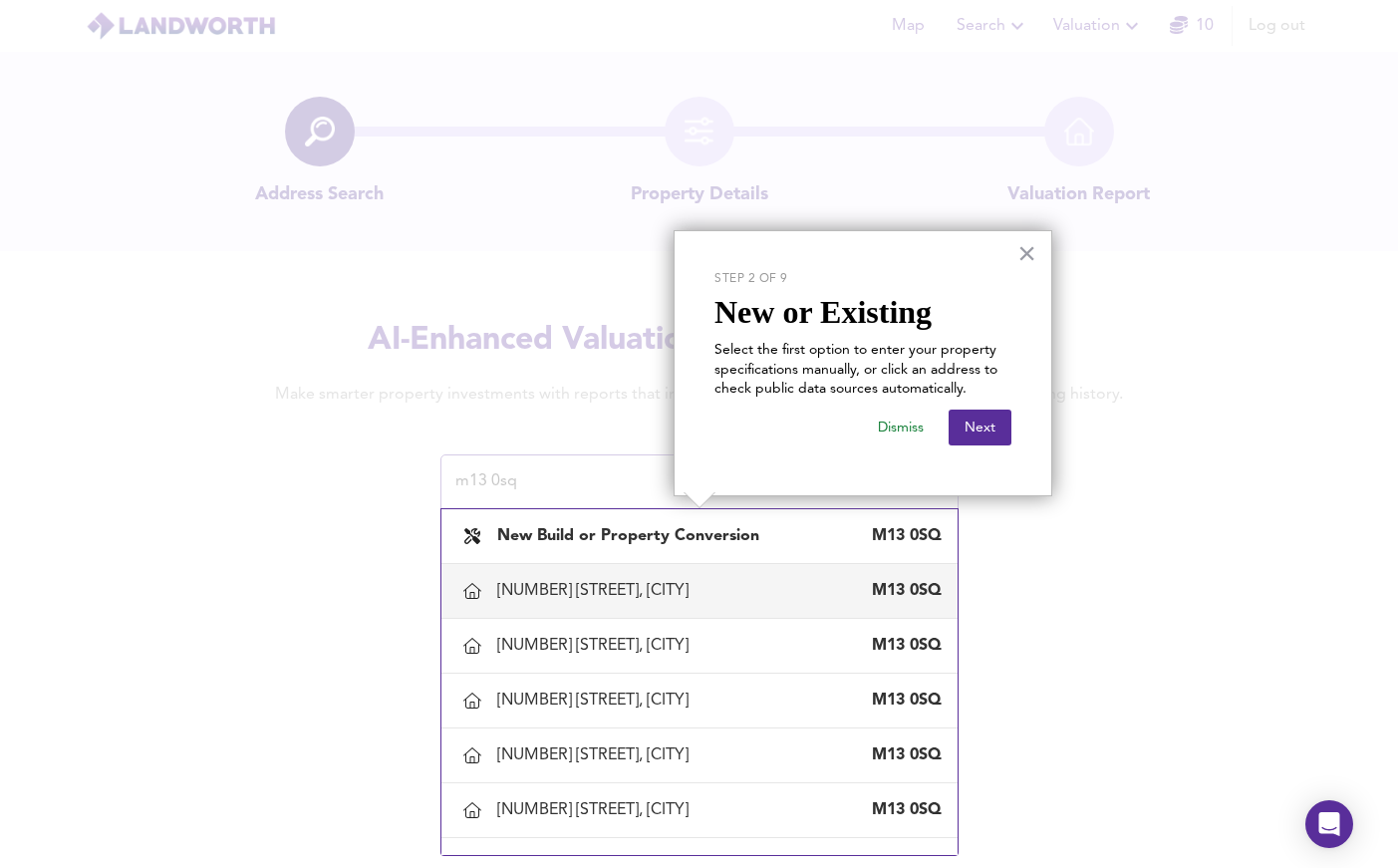 click on "[NUMBER] [STREET], [CITY]" at bounding box center [597, 591] 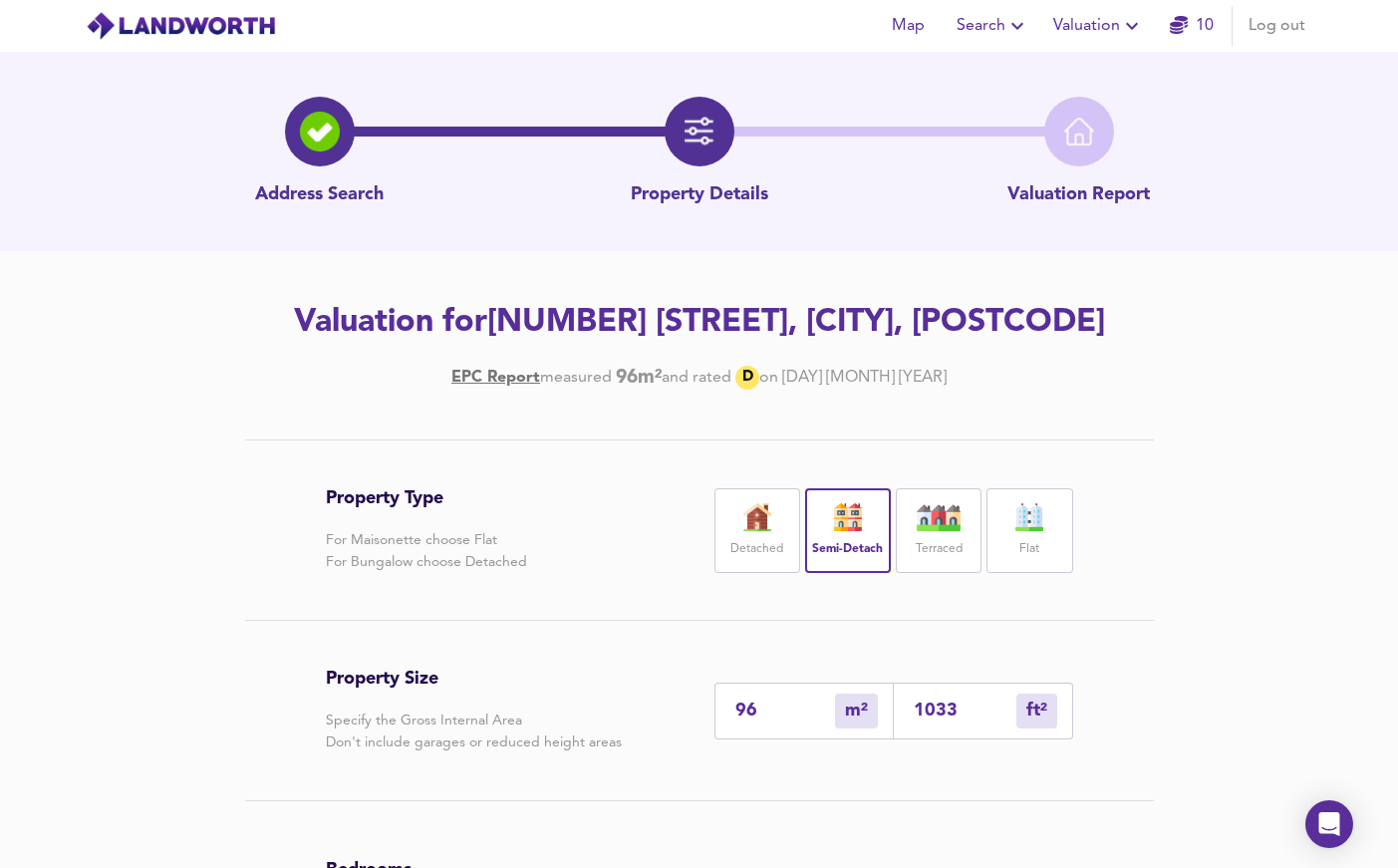 scroll, scrollTop: 105, scrollLeft: 0, axis: vertical 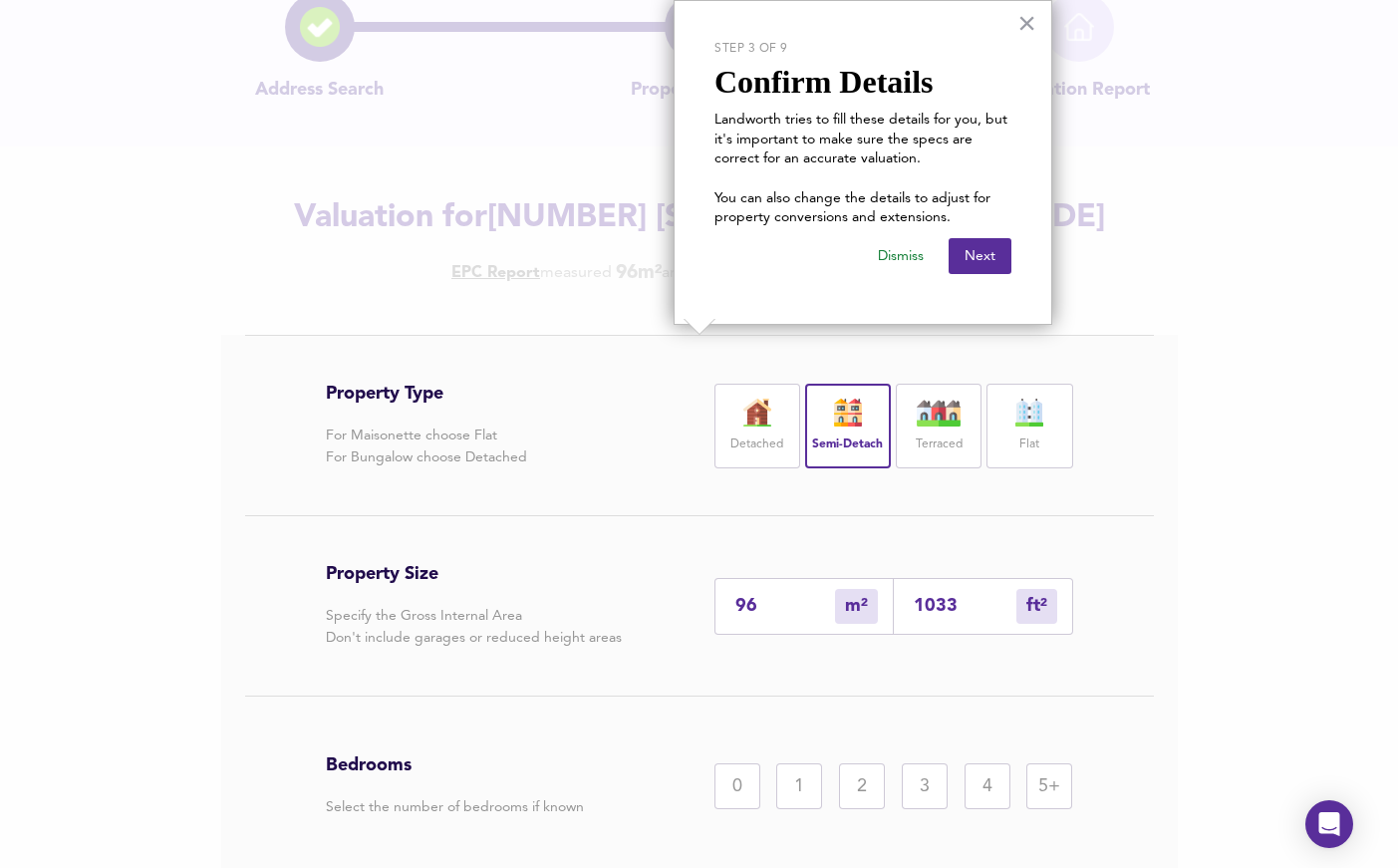 click at bounding box center [757, 413] 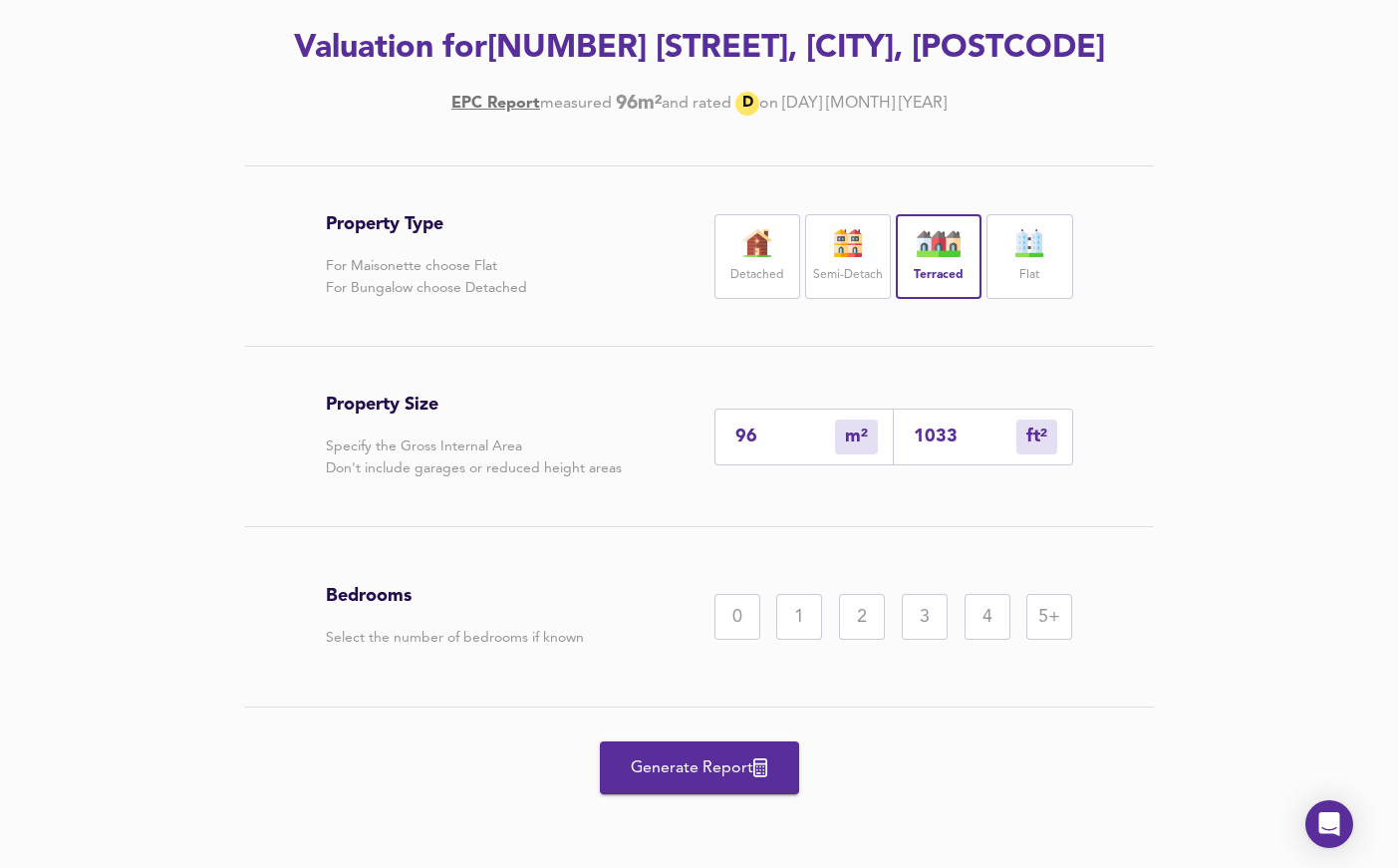scroll, scrollTop: 274, scrollLeft: 0, axis: vertical 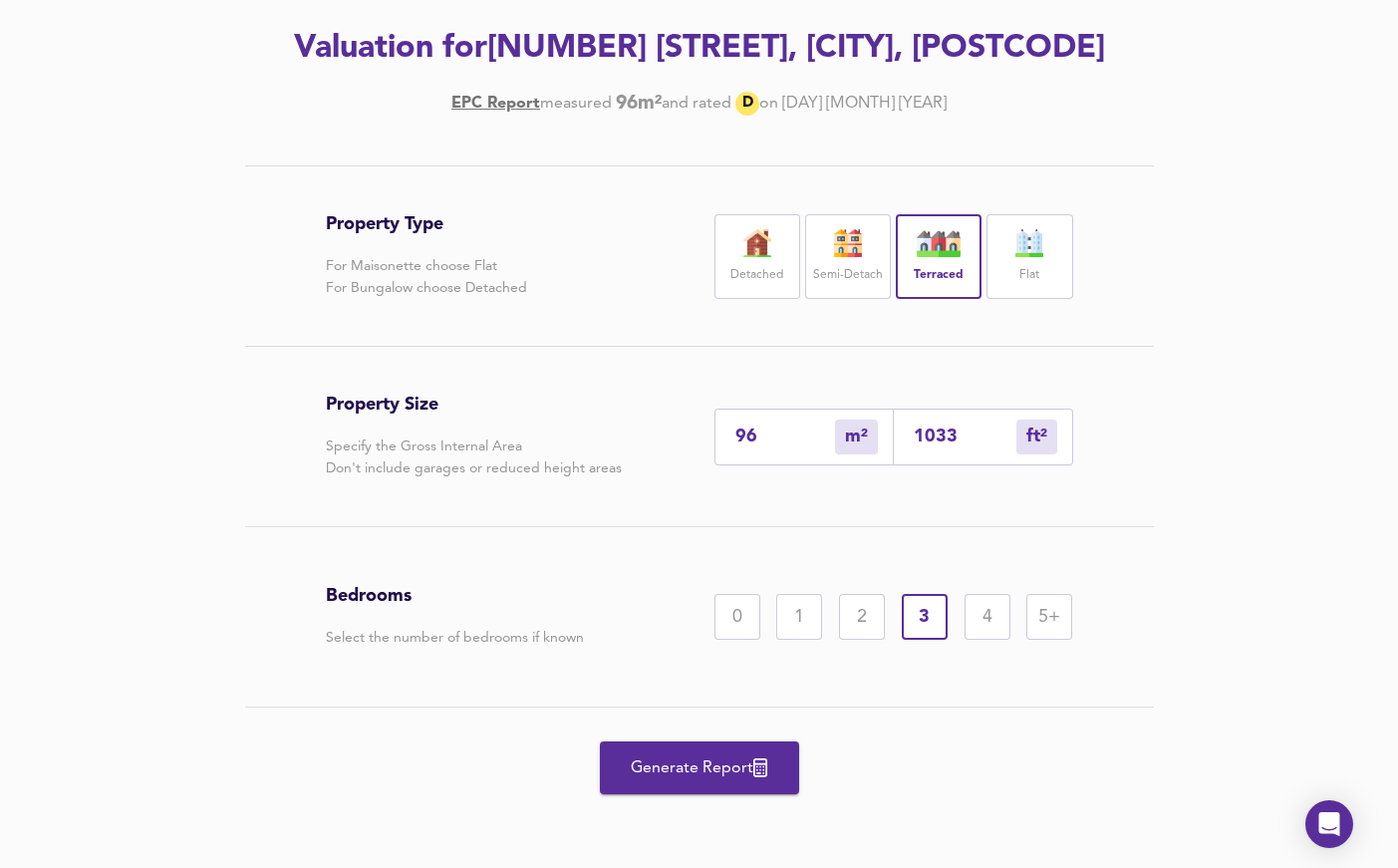 click on "Generate Report" at bounding box center [699, 768] 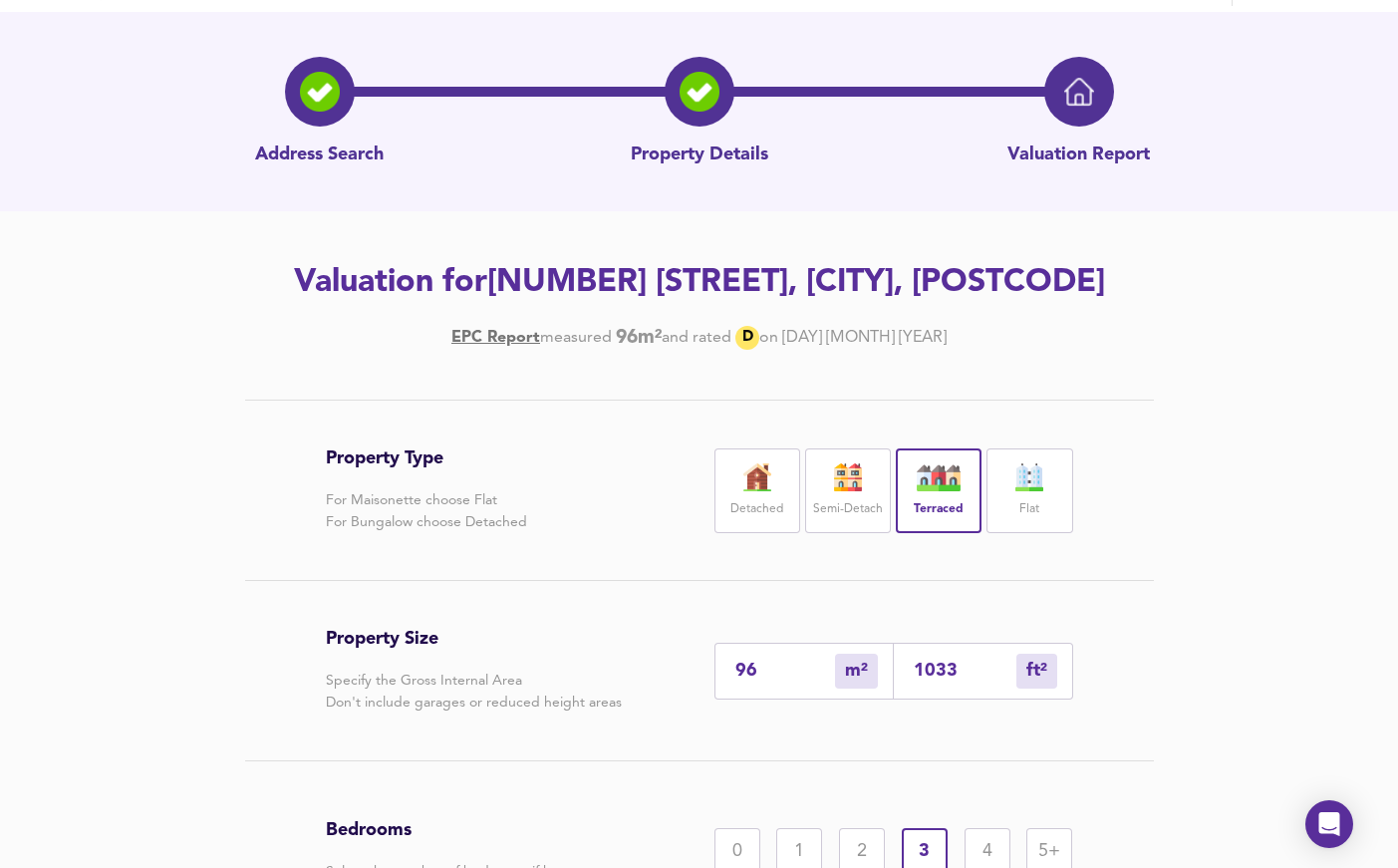 scroll, scrollTop: 0, scrollLeft: 0, axis: both 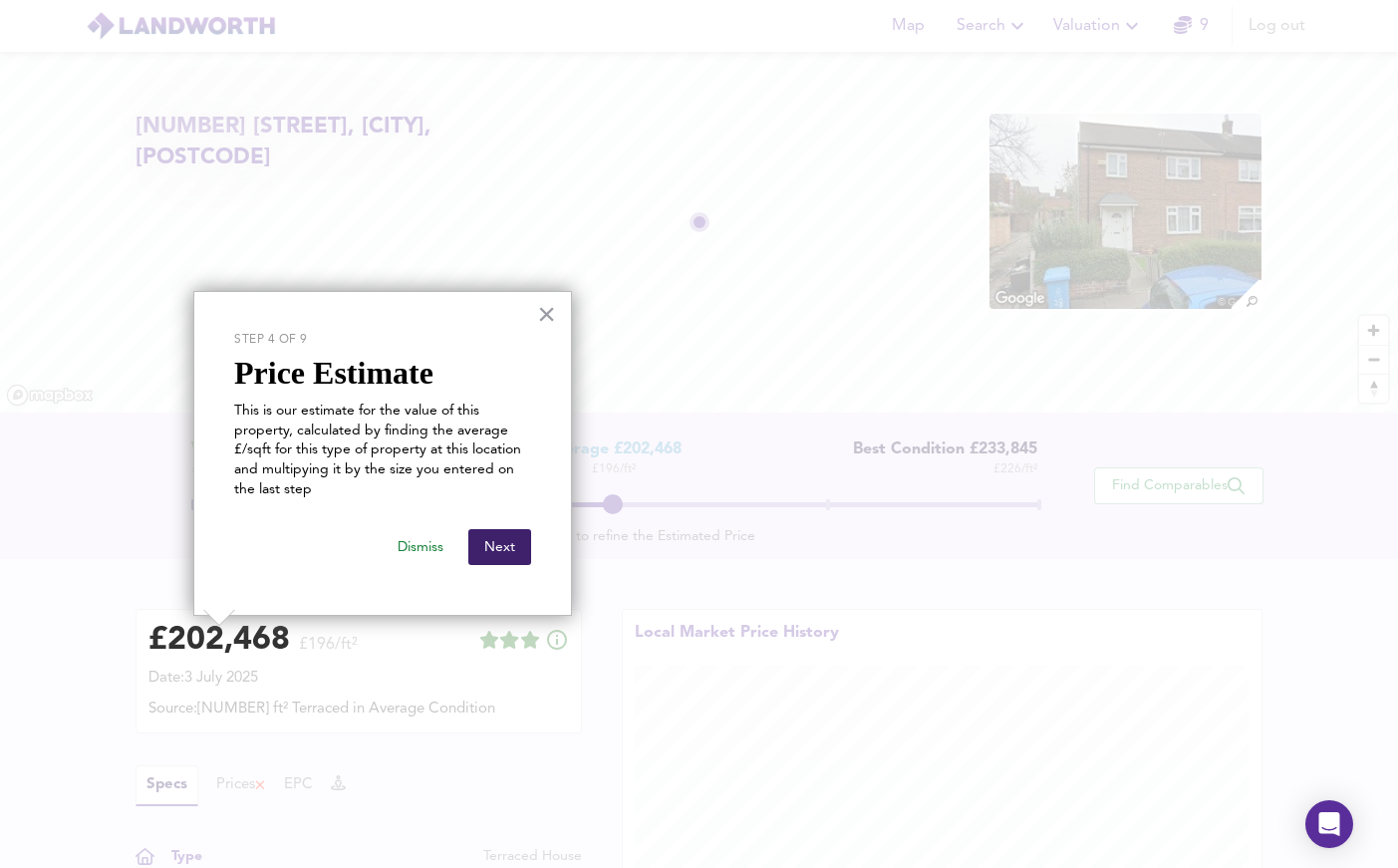 click on "Next" at bounding box center (499, 547) 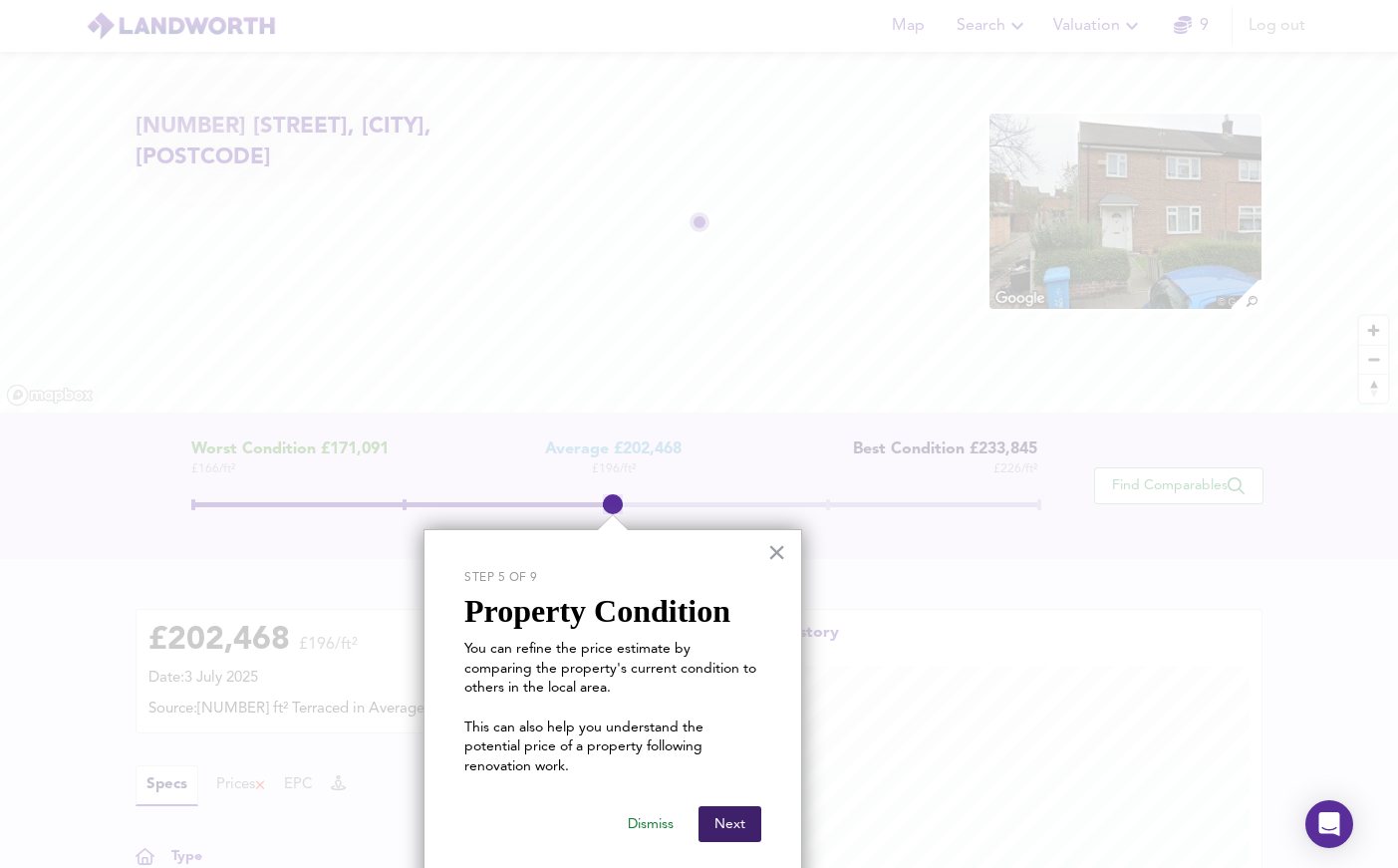 click on "Next" at bounding box center (729, 824) 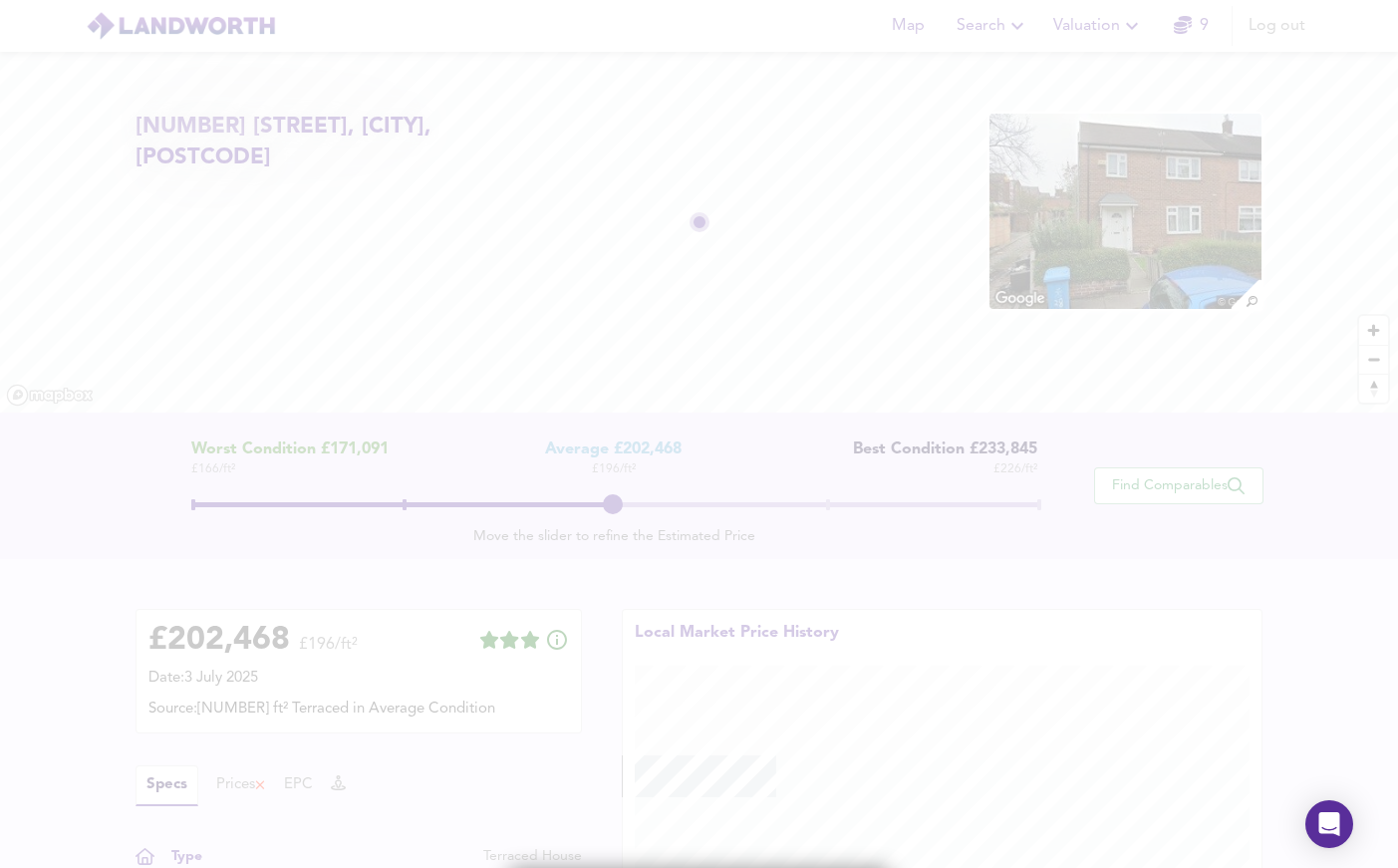 scroll, scrollTop: 411, scrollLeft: 0, axis: vertical 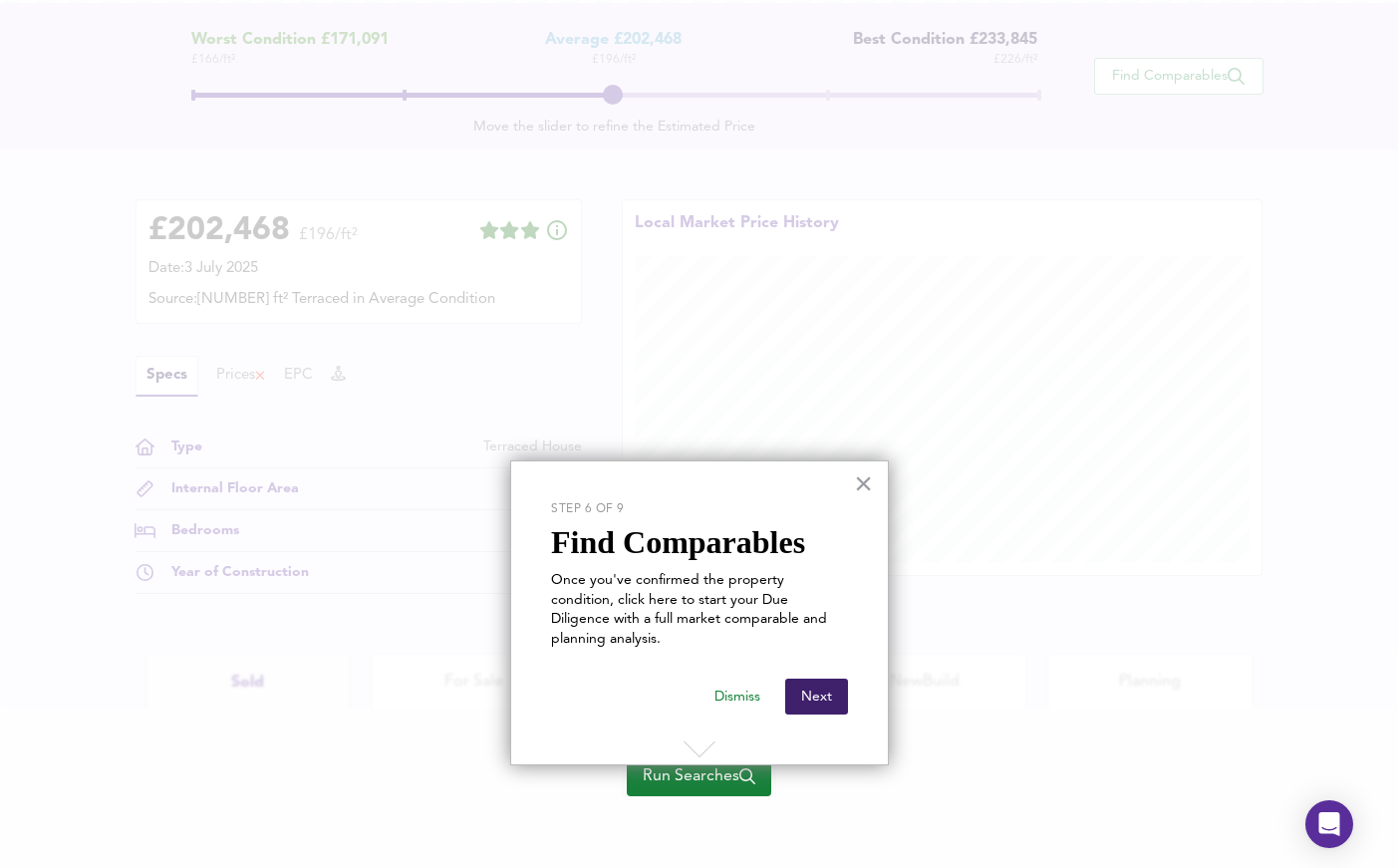 click on "Next" at bounding box center [816, 697] 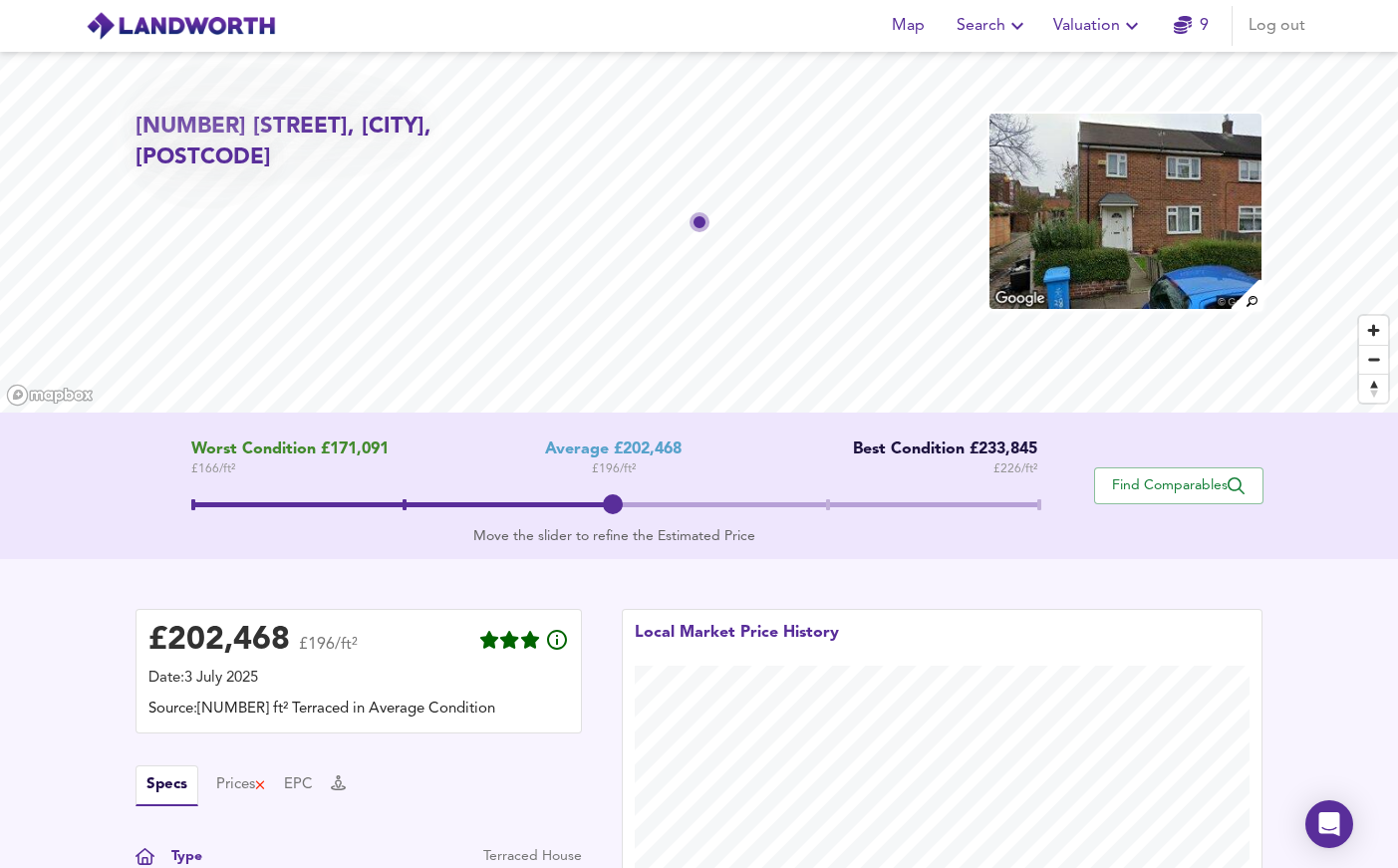 scroll, scrollTop: 0, scrollLeft: 0, axis: both 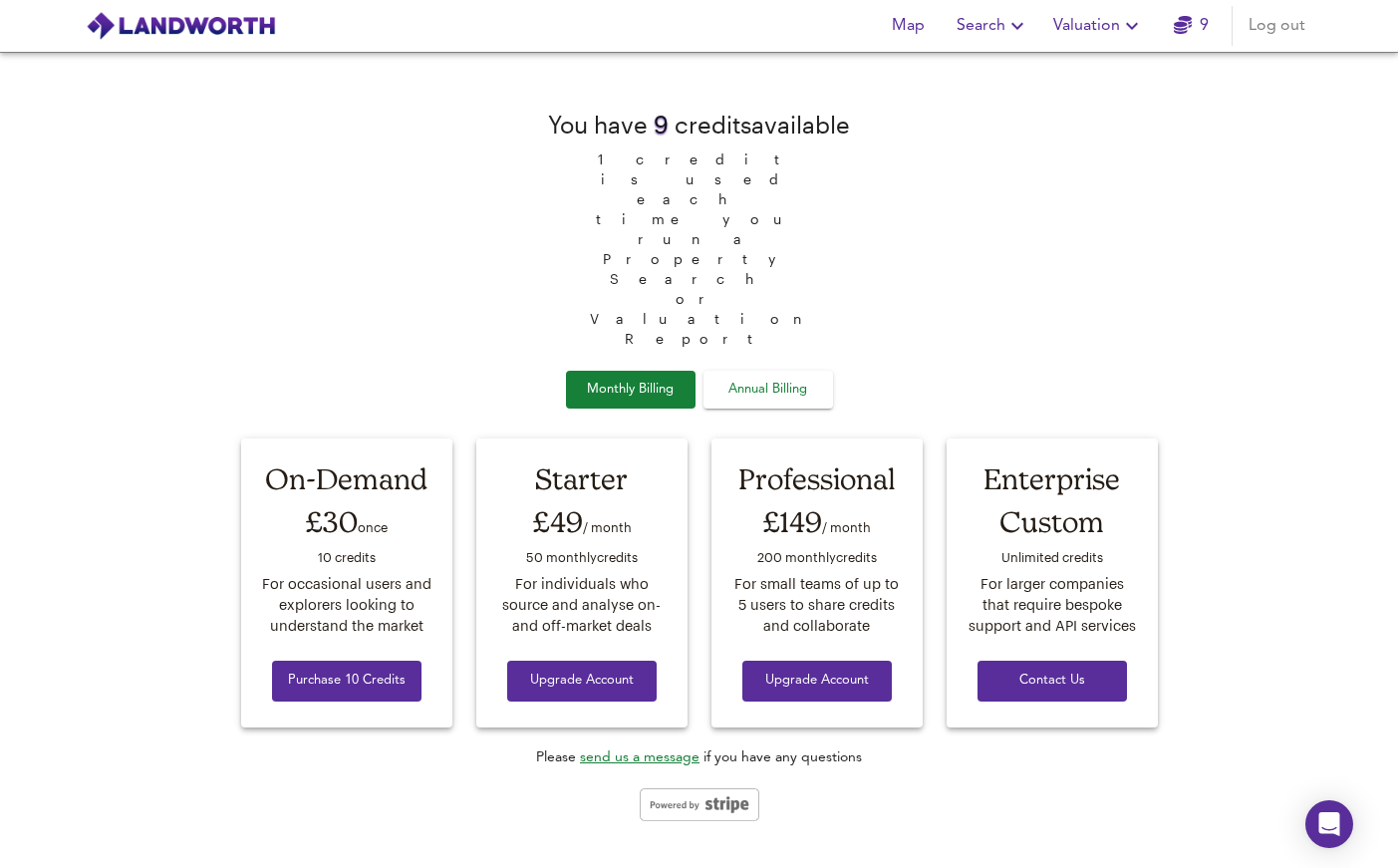 click on "Annual Billing" at bounding box center (631, 390) 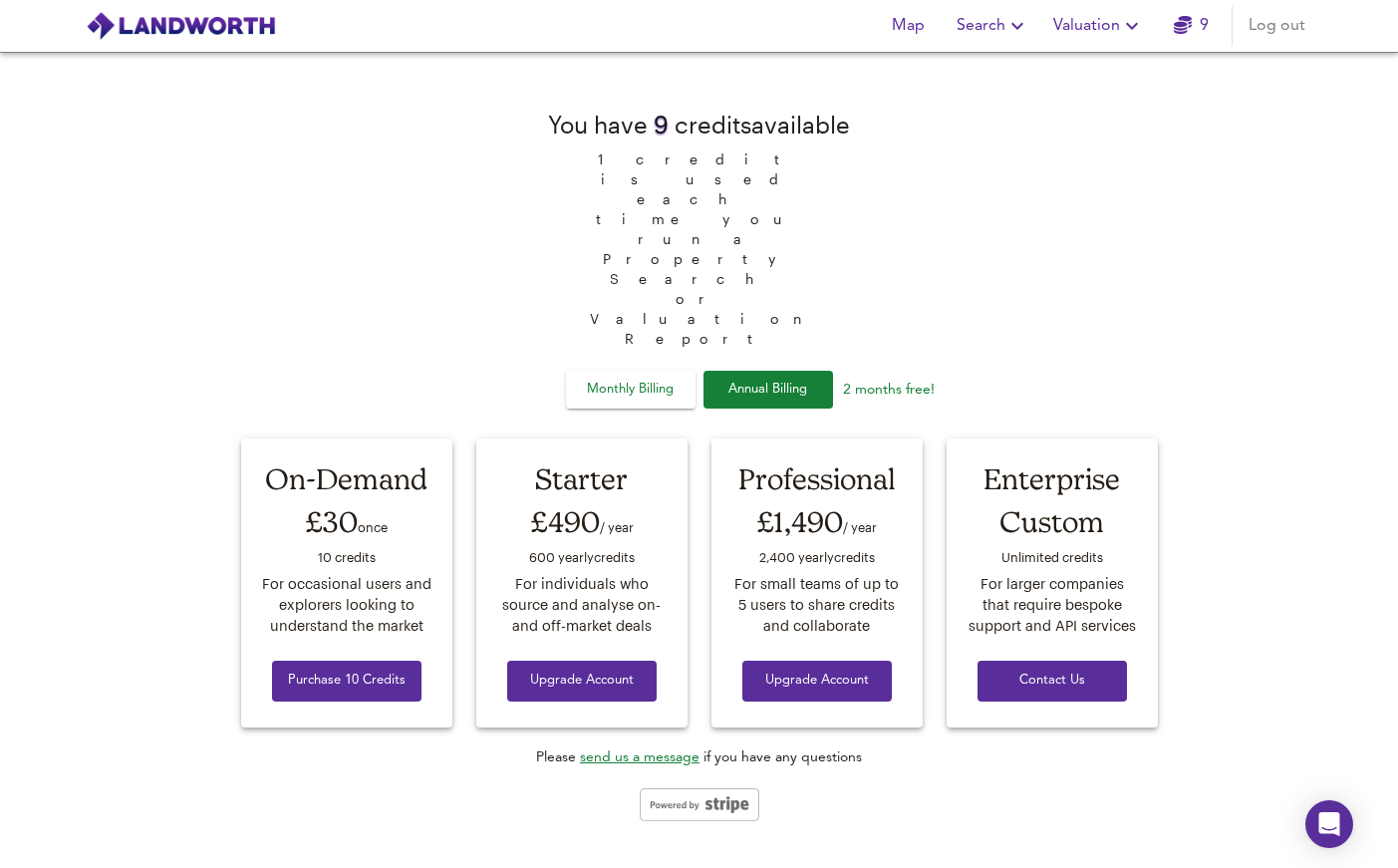 scroll, scrollTop: 0, scrollLeft: 0, axis: both 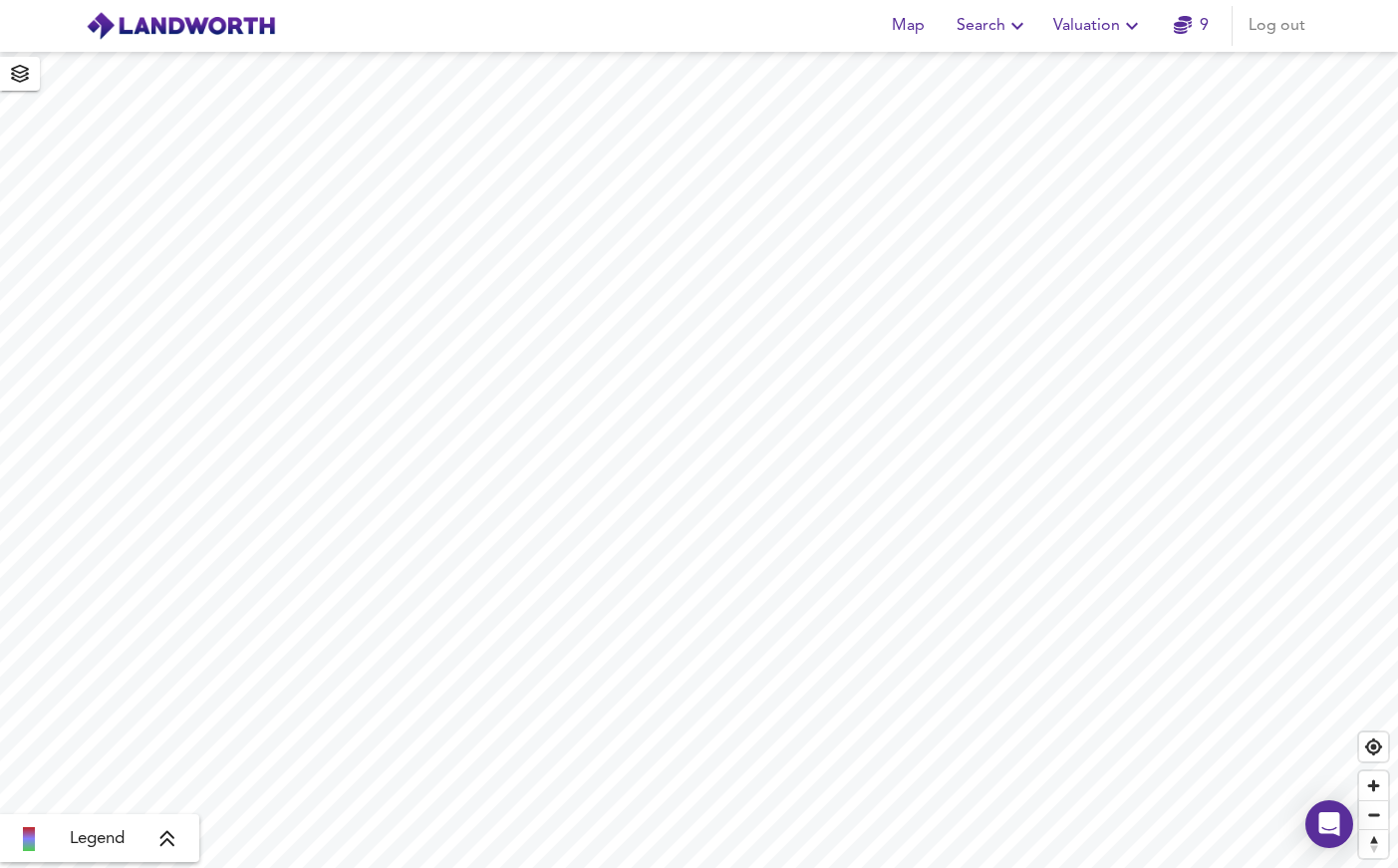 click at bounding box center (167, 839) 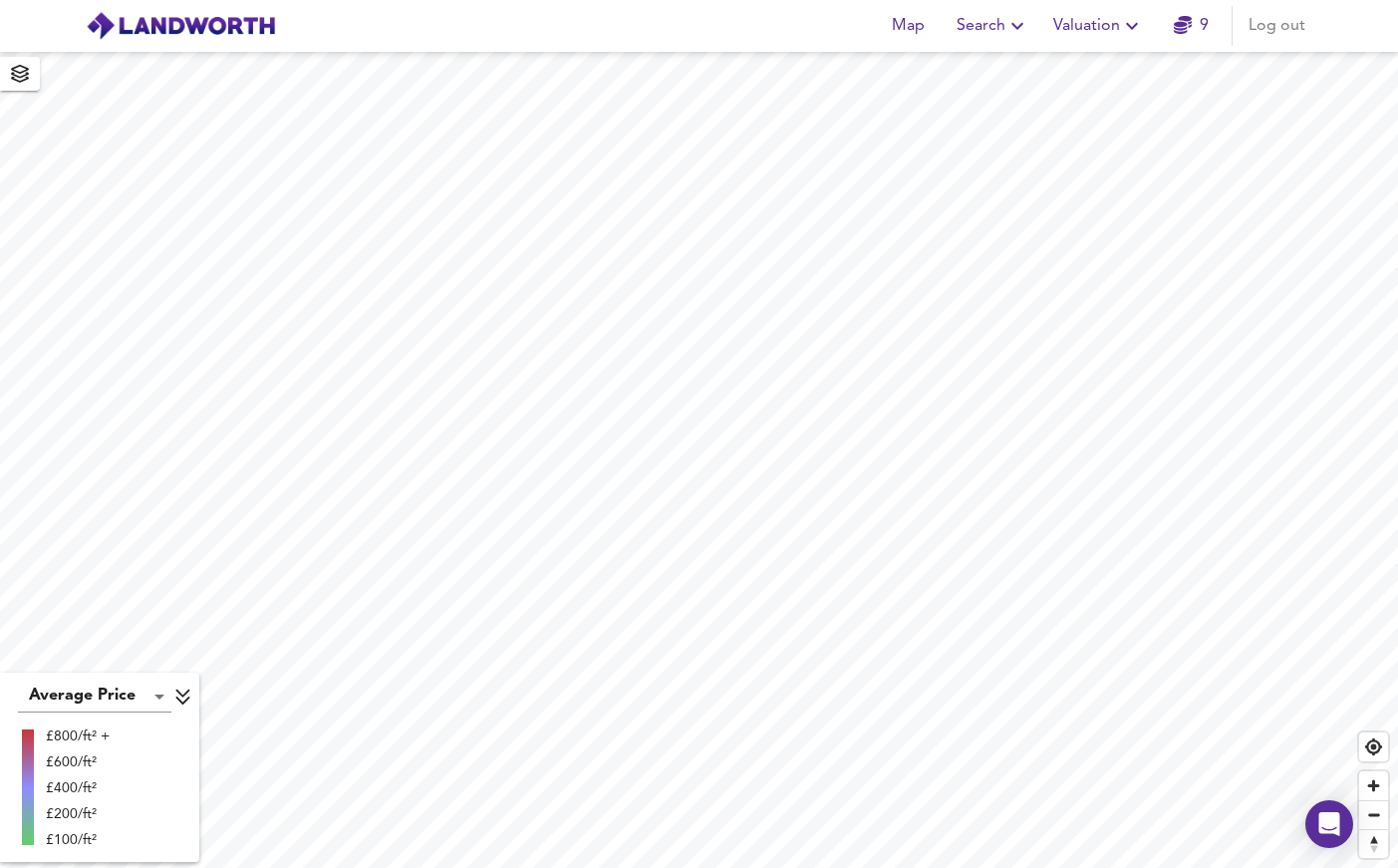 click at bounding box center [1017, 26] 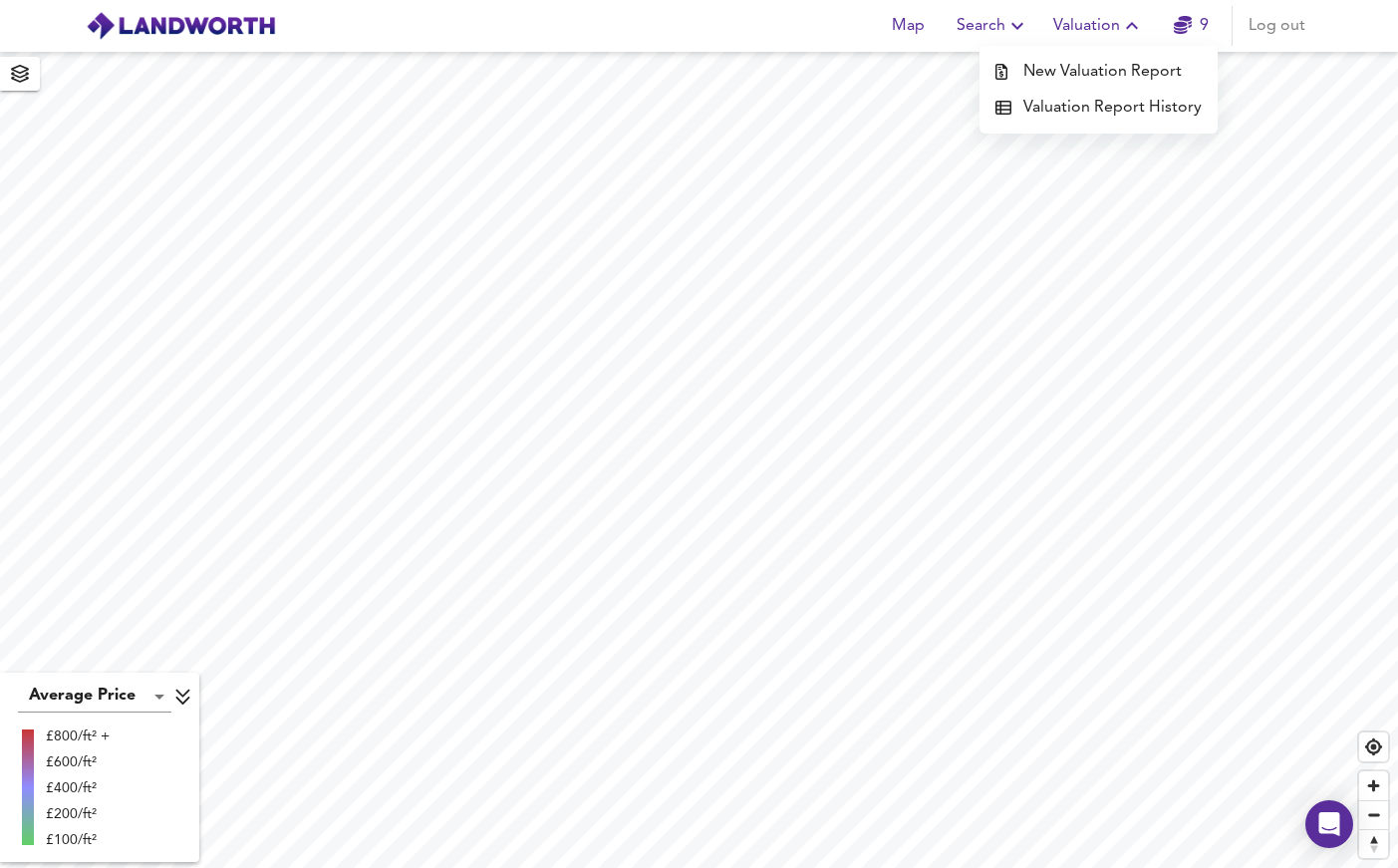 click on "Valuation Report History" at bounding box center (1098, 108) 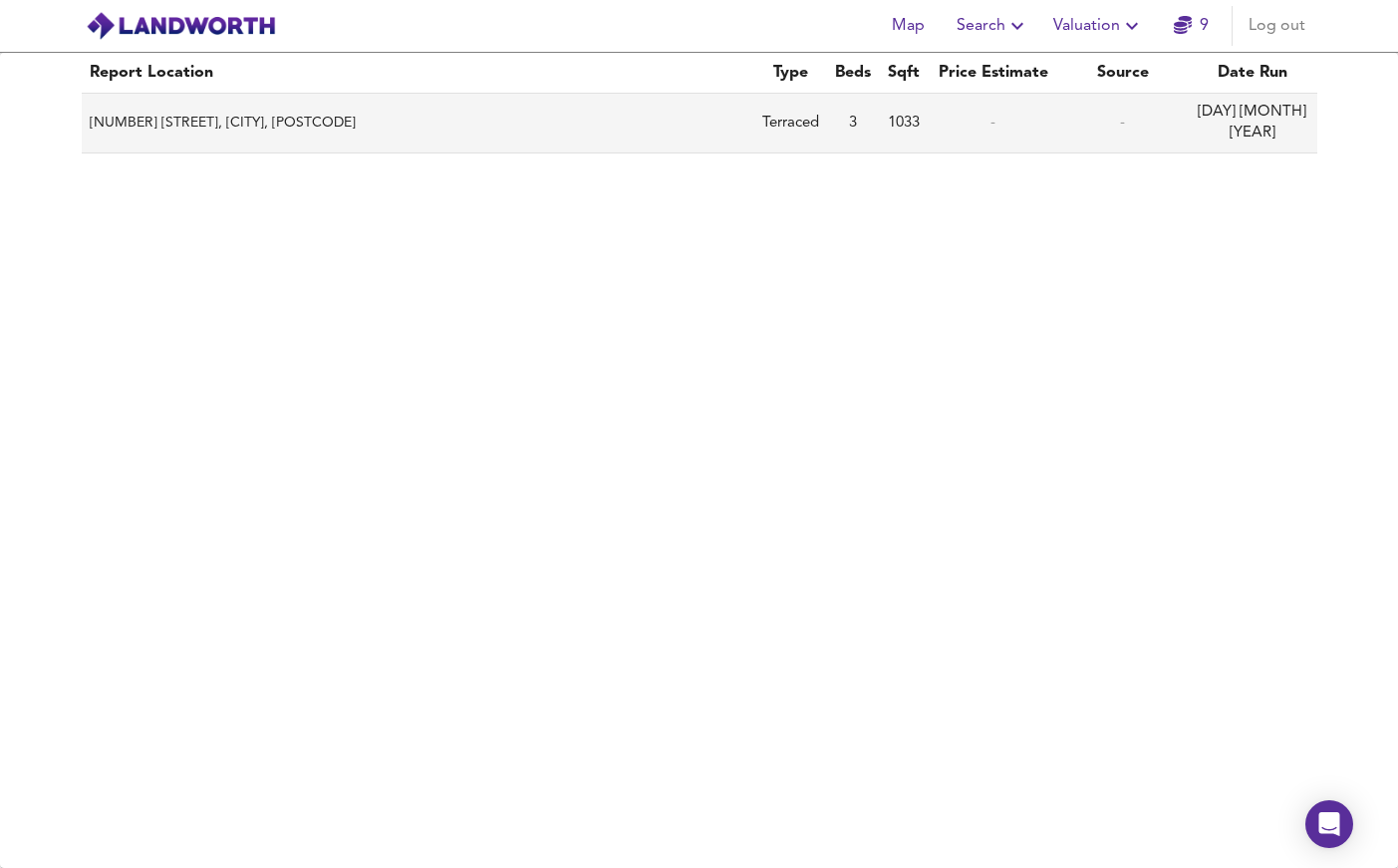 click on "[NUMBER] [STREET], [CITY], [POSTCODE]" at bounding box center (418, 124) 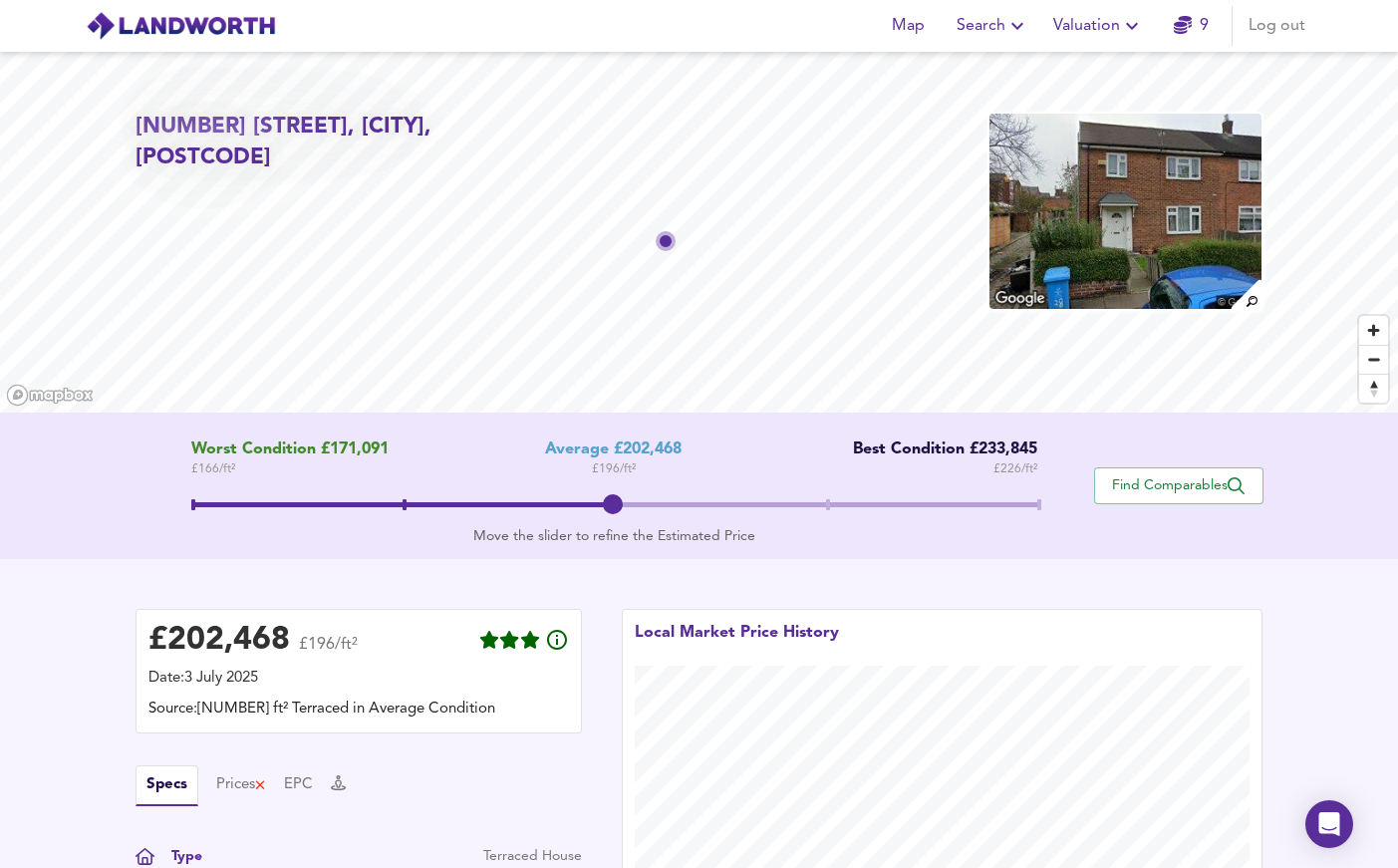 scroll, scrollTop: 0, scrollLeft: 0, axis: both 